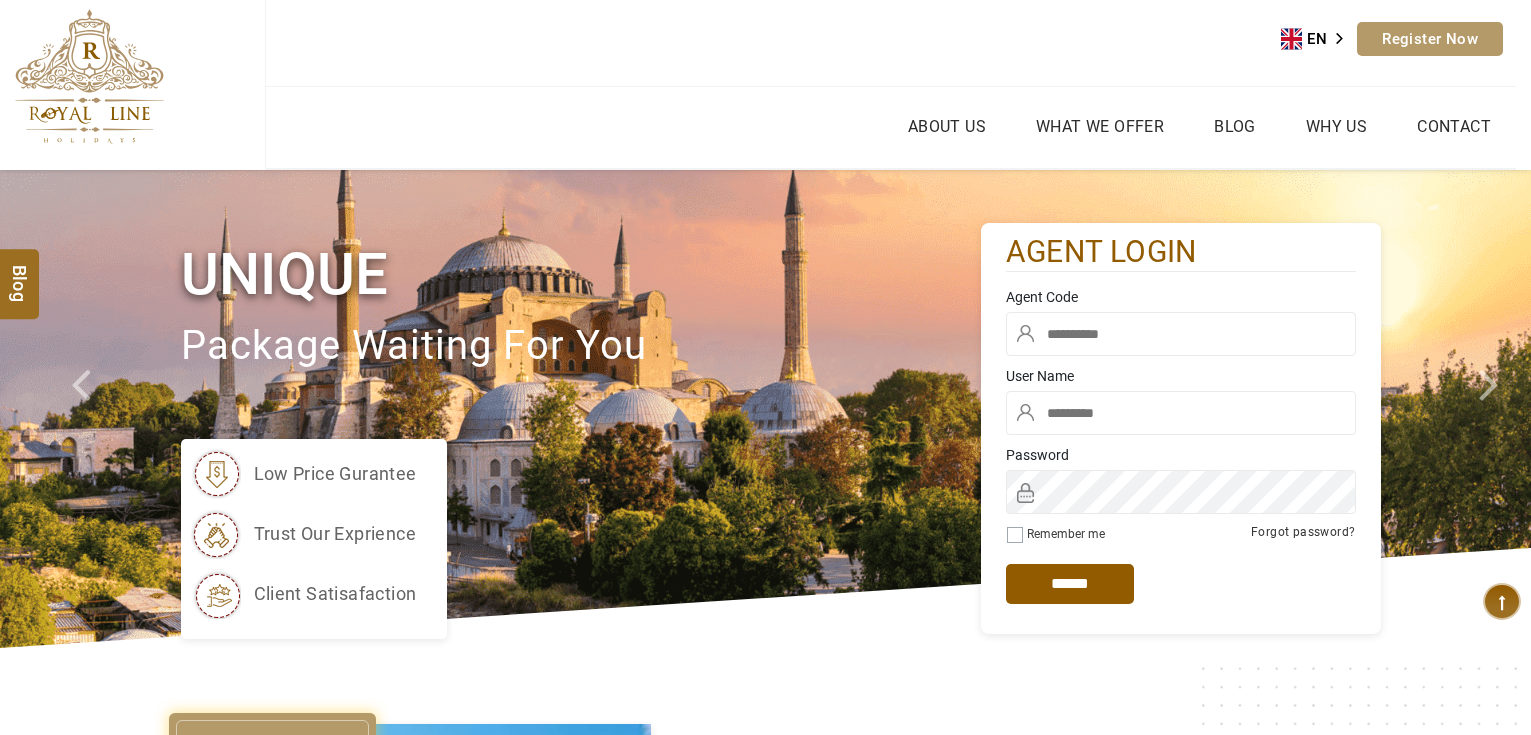 scroll, scrollTop: 0, scrollLeft: 0, axis: both 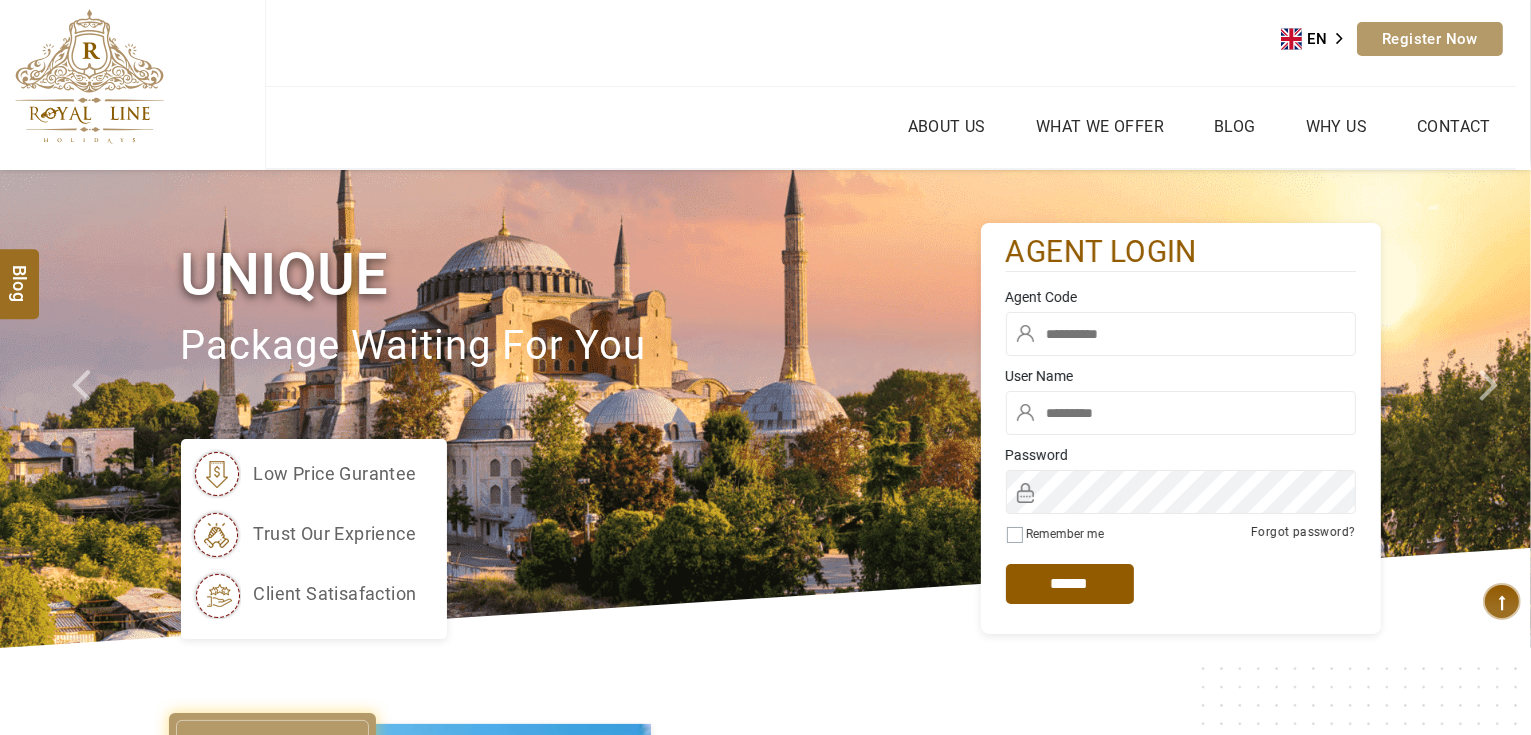 type on "*******" 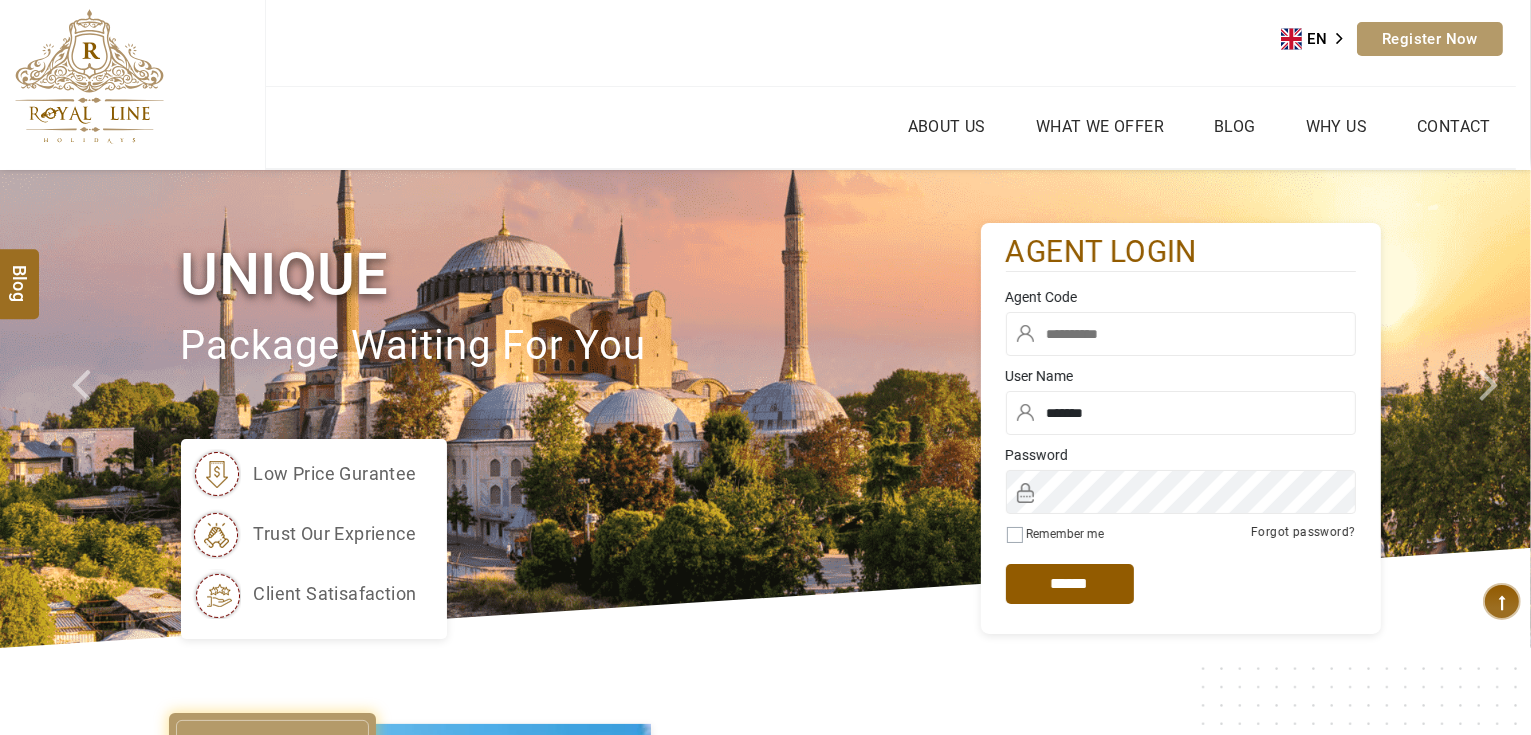 click at bounding box center (1181, 334) 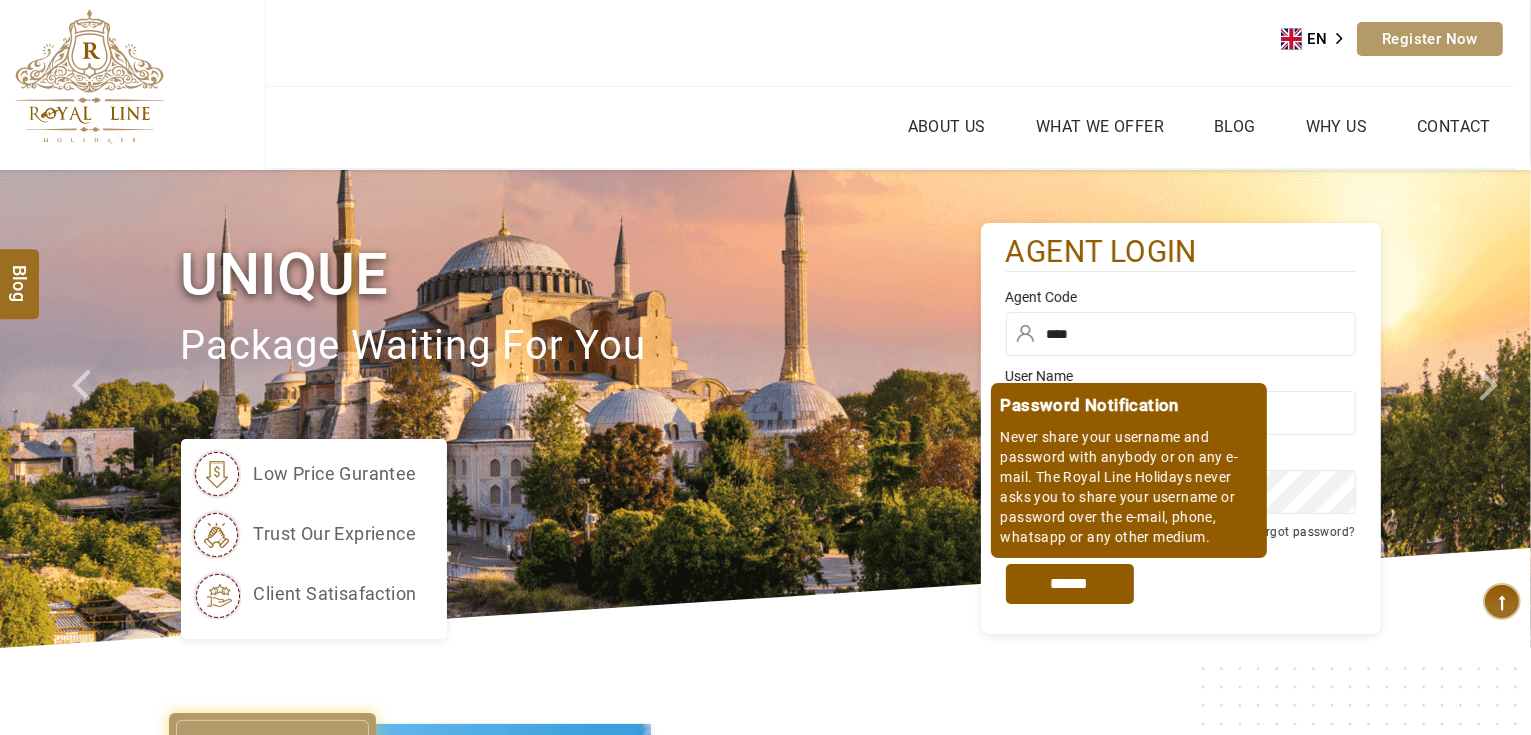 type on "****" 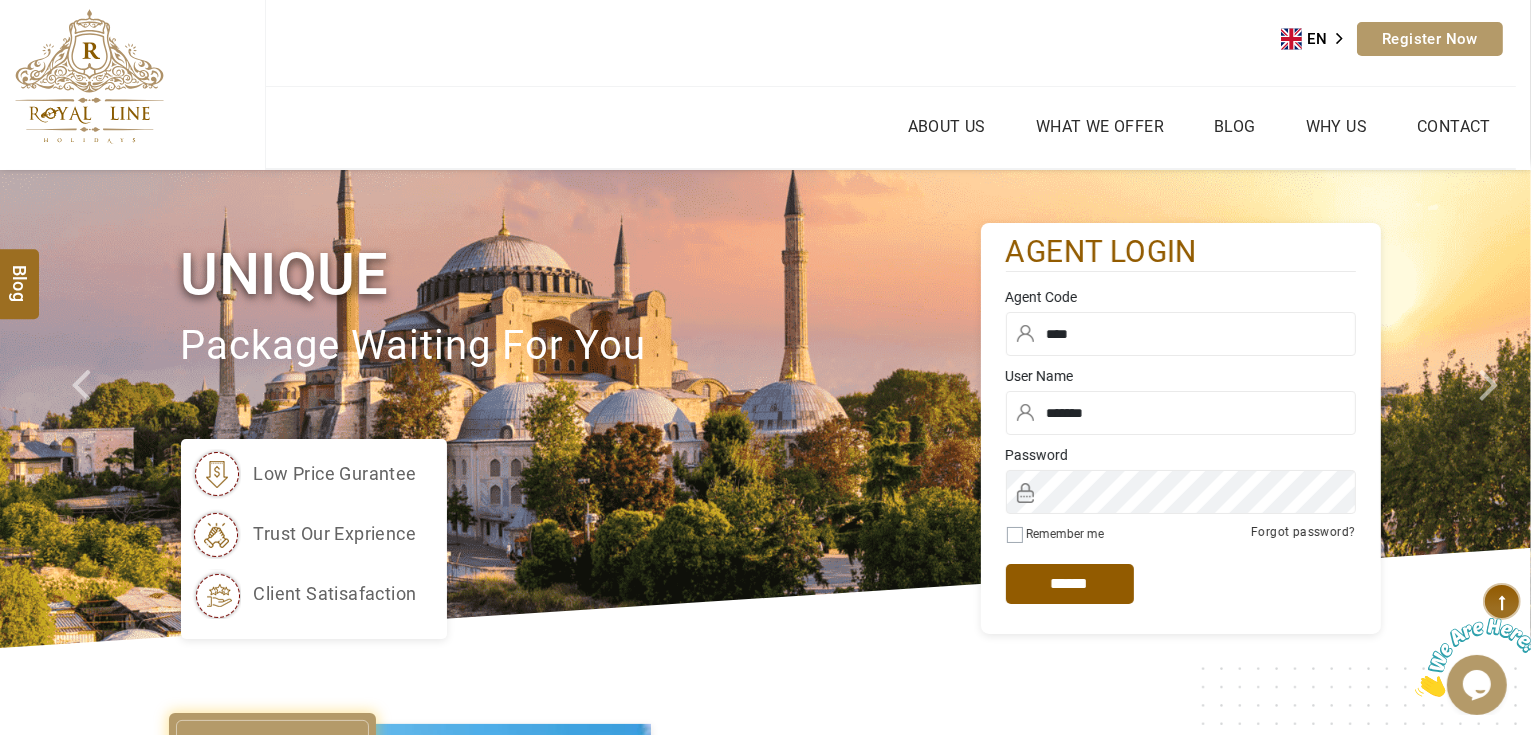 scroll, scrollTop: 0, scrollLeft: 0, axis: both 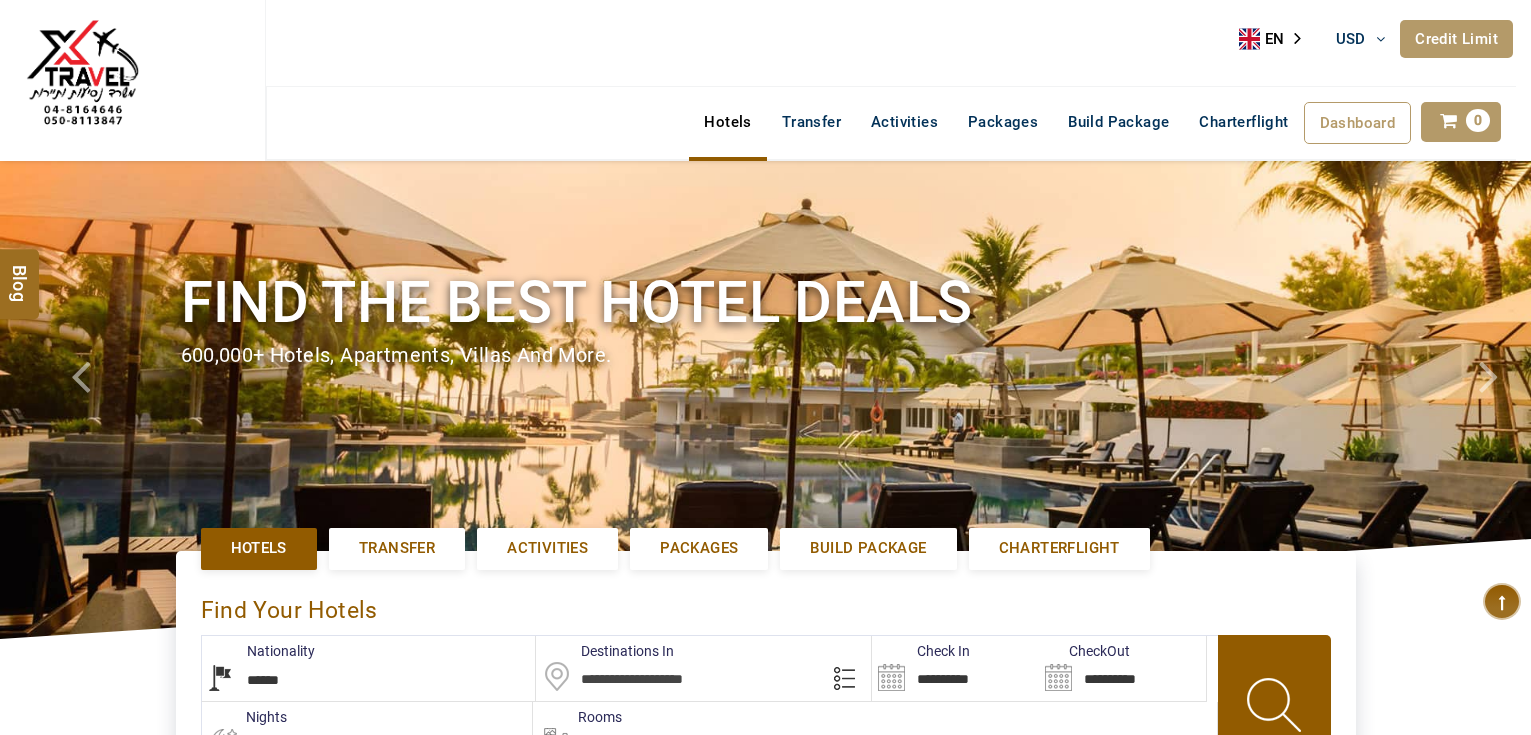 select on "******" 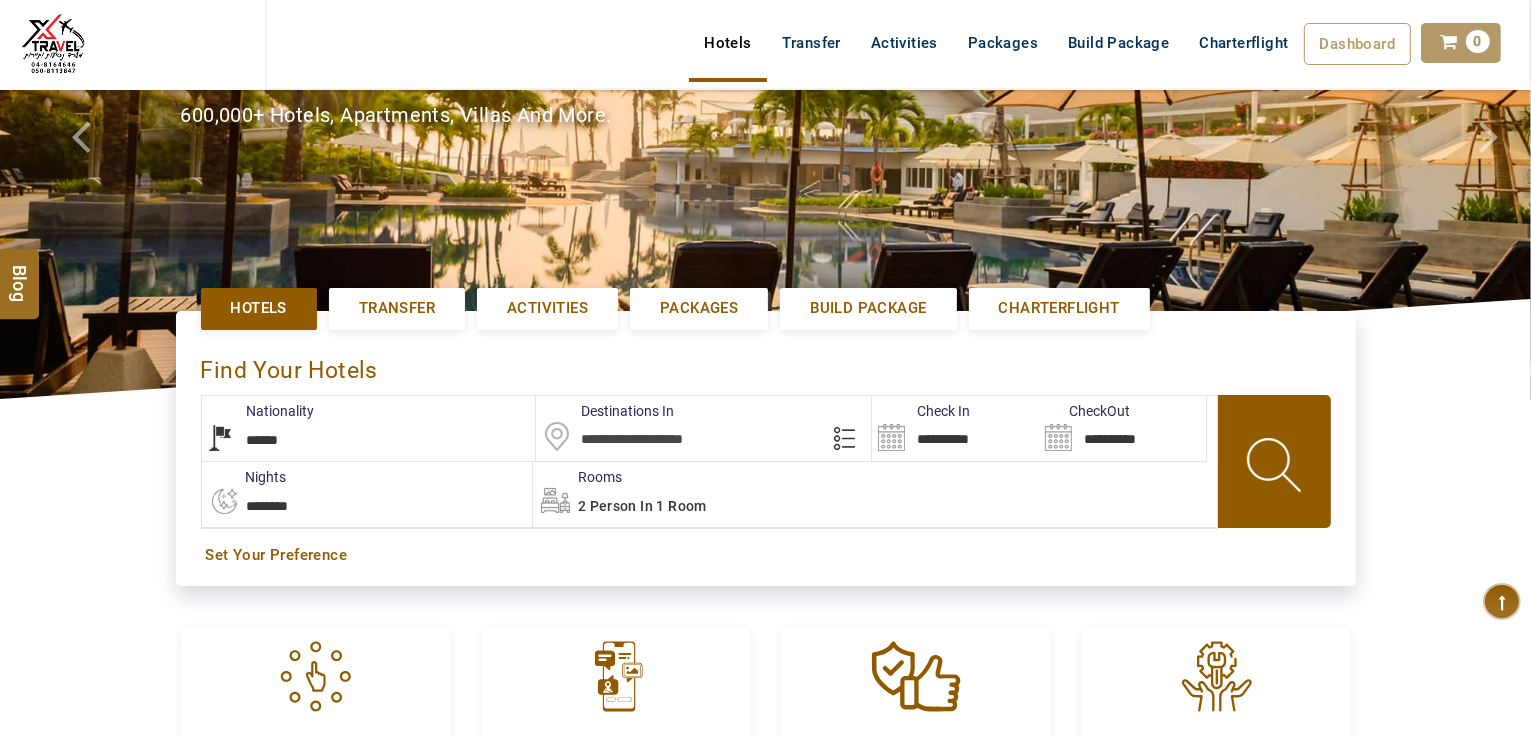 click at bounding box center (703, 428) 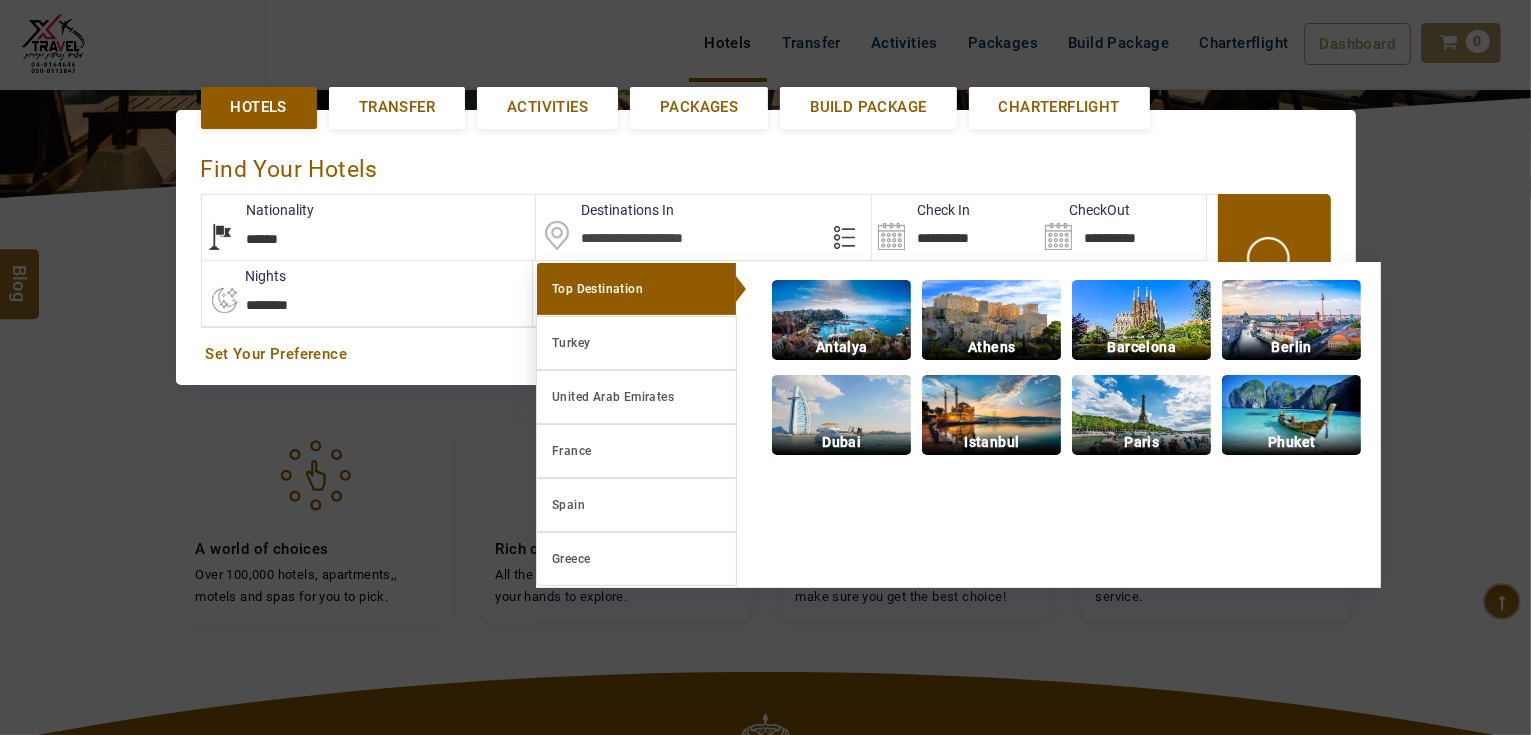 scroll, scrollTop: 460, scrollLeft: 0, axis: vertical 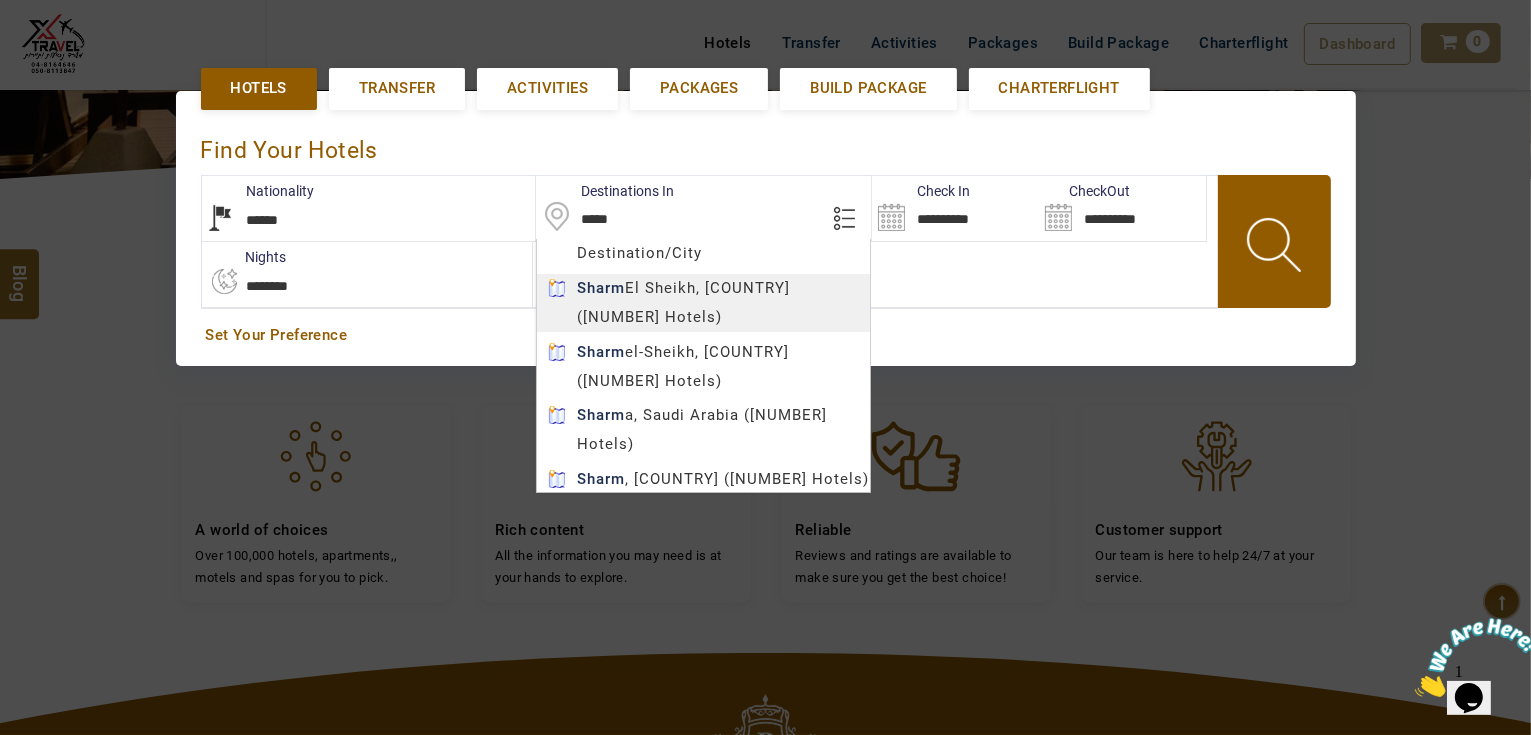 type on "**********" 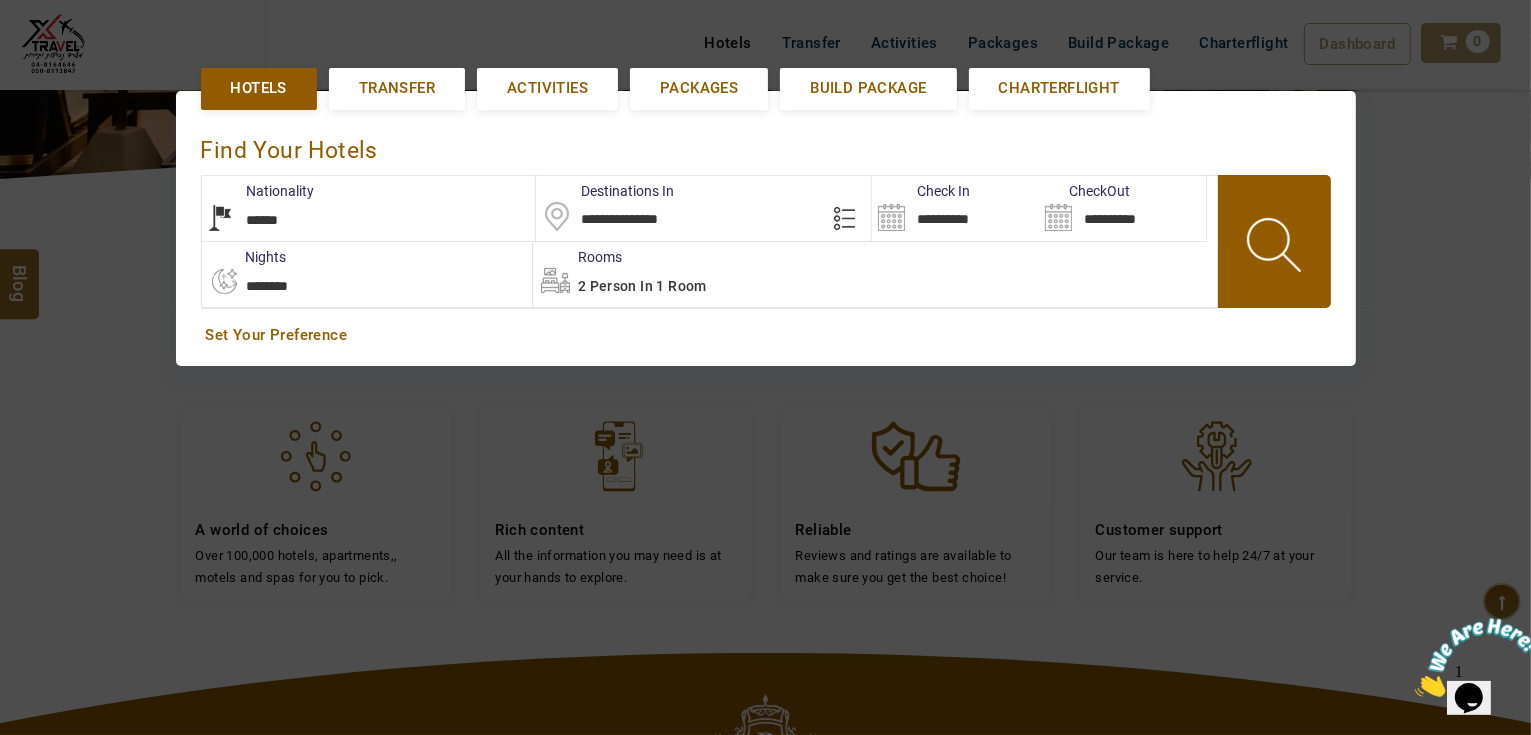 click on "AHMAD JINDAWY USD AED AED EUR € USD $ INR ₹ THB ฿ IDR Rp BHD BHD TRY ₺ Credit Limit EN HE AR ES PT ZH Helpline
+[COUNTRY CODE] [PHONE] Register Now +[COUNTRY CODE] [PHONE] info@royallineholidays.com About Us What we Offer Blog Why Us Contact Hotels Transfer Activities Packages Build Package Charterflight Dashboard My Profile My Booking My Reports My Quotation Sign Out [NUMBER] Points Redeem Now To Redeem [NUMBER] Points Future Points [NUMBER] Points Credit Limit Credit Limit USD [NUMBER] [NUMBER]% Complete Used USD [NUMBER] Available USD [NUMBER] Setting Looks like you haven't added anything to your cart yet Countinue Shopping ******* ****** Please Wait.. Blog demo
Remember me Forgot
password? LOG IN Don't have an account? Register Now My Booking View/ Print/Cancel Your Booking without Signing in Submit demo
In A Few Moment, You Will Be Celebrating Best Hotel options galore ! Check In CheckOut Rooms Rooms Please Wait Find the best hotel deals Hotels Transfer Activities Packages" at bounding box center [765, 358] 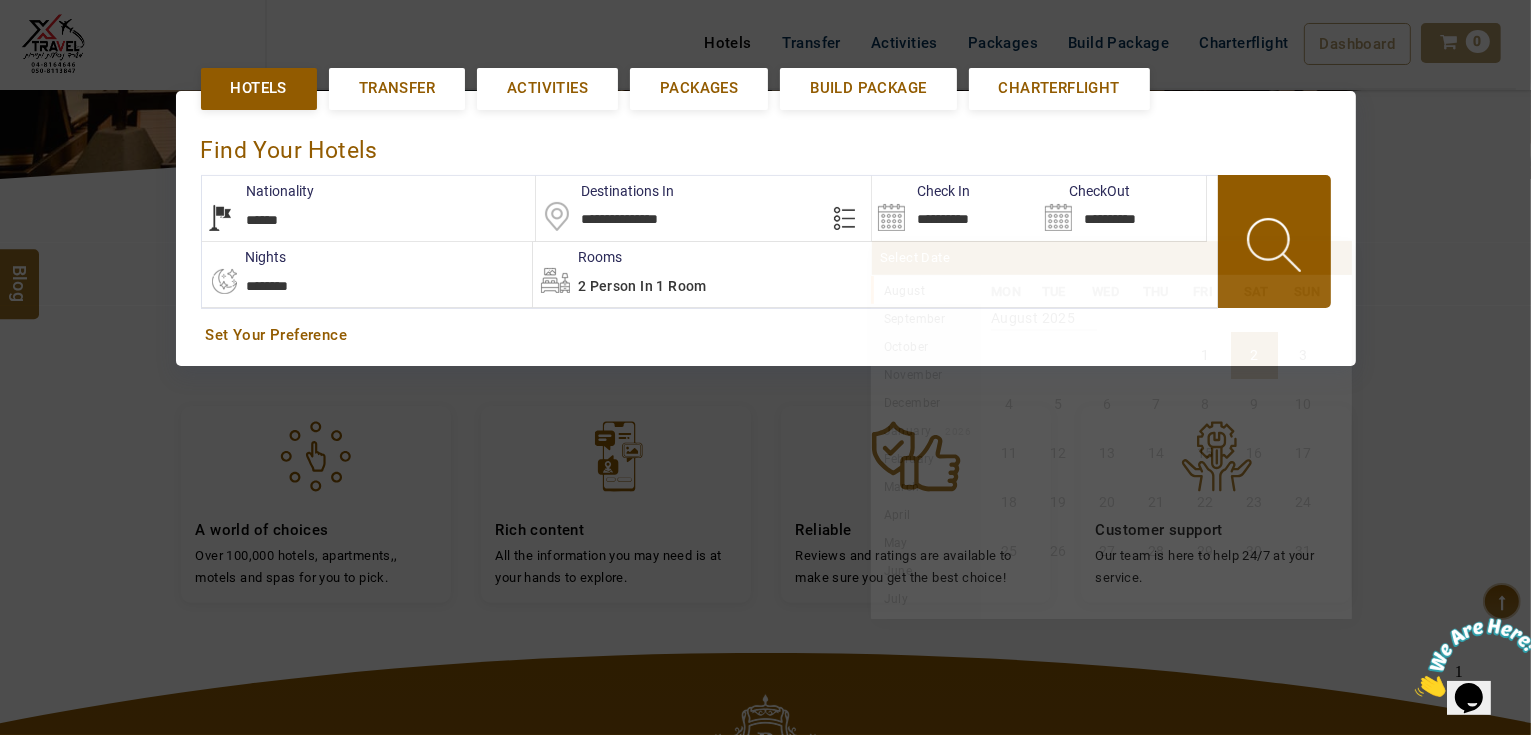 click on "**********" at bounding box center (955, 208) 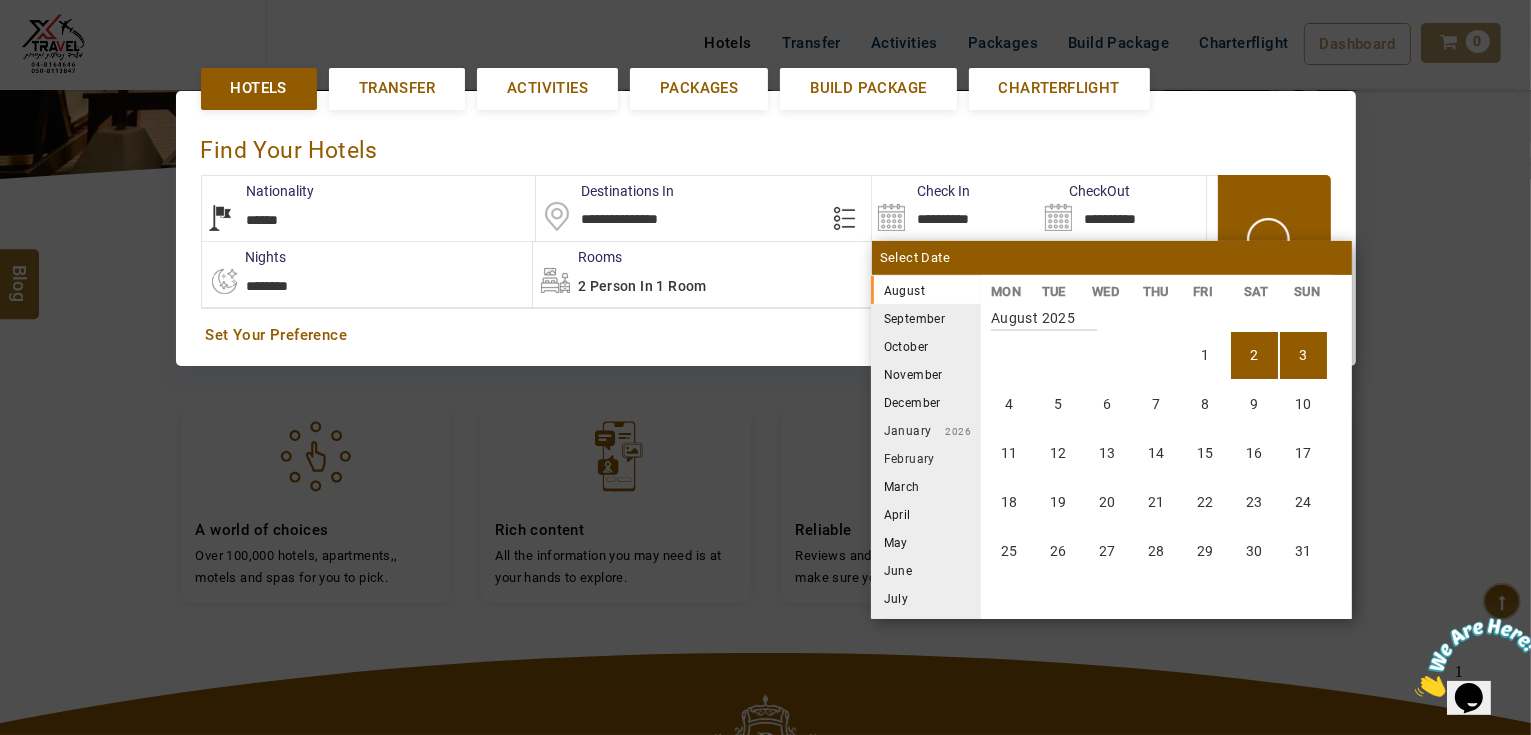 click on "3" at bounding box center (1303, 355) 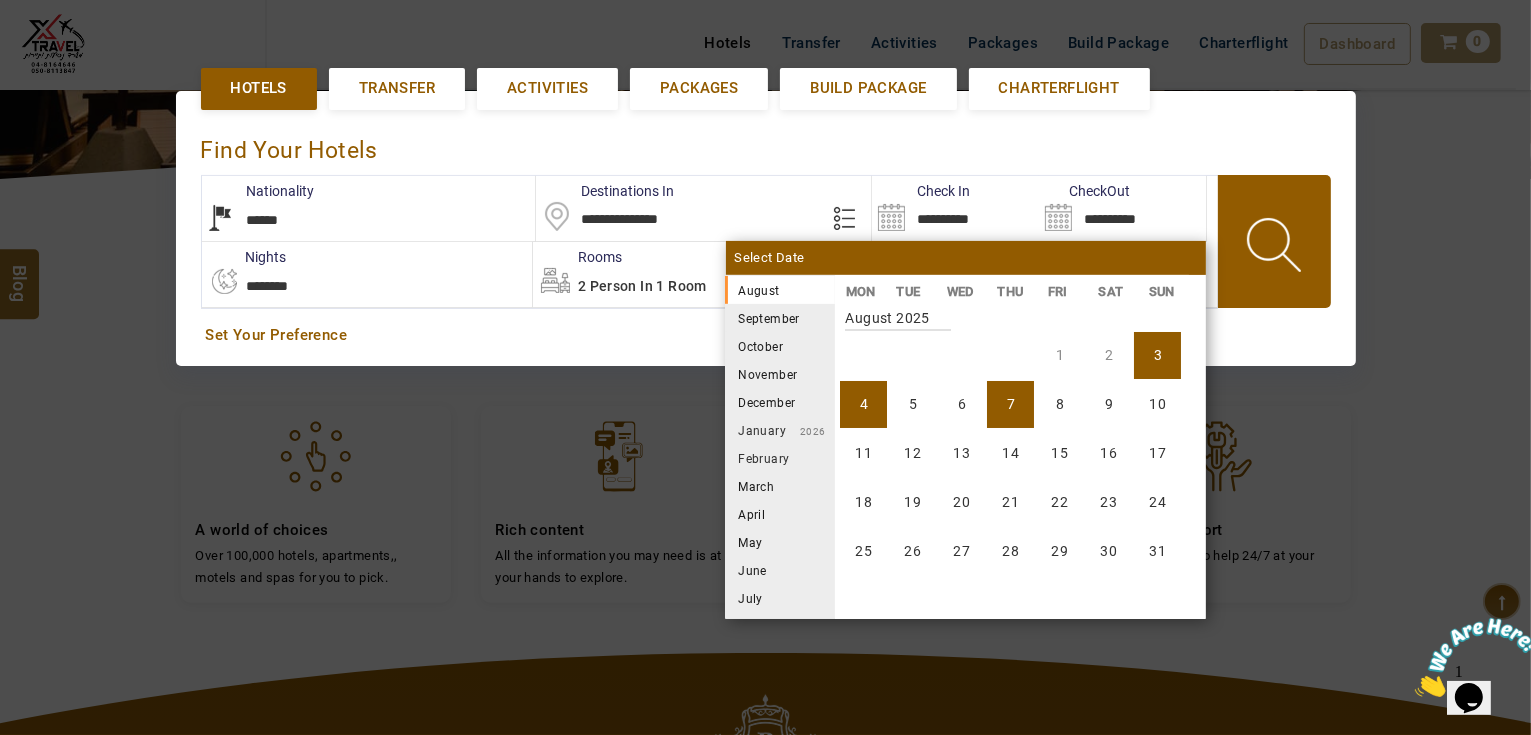 click on "7" at bounding box center (1010, 404) 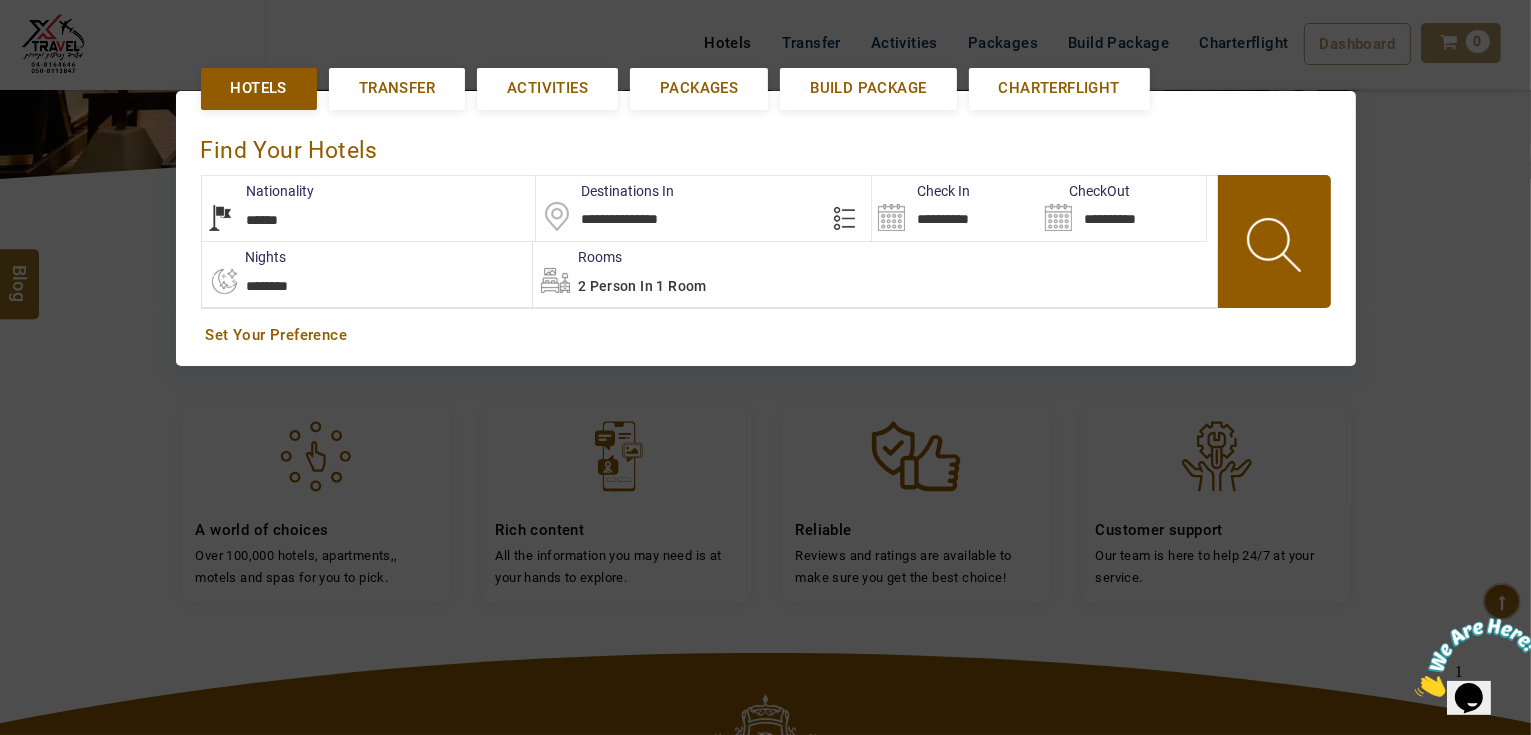 drag, startPoint x: 669, startPoint y: 272, endPoint x: 728, endPoint y: 304, distance: 67.11929 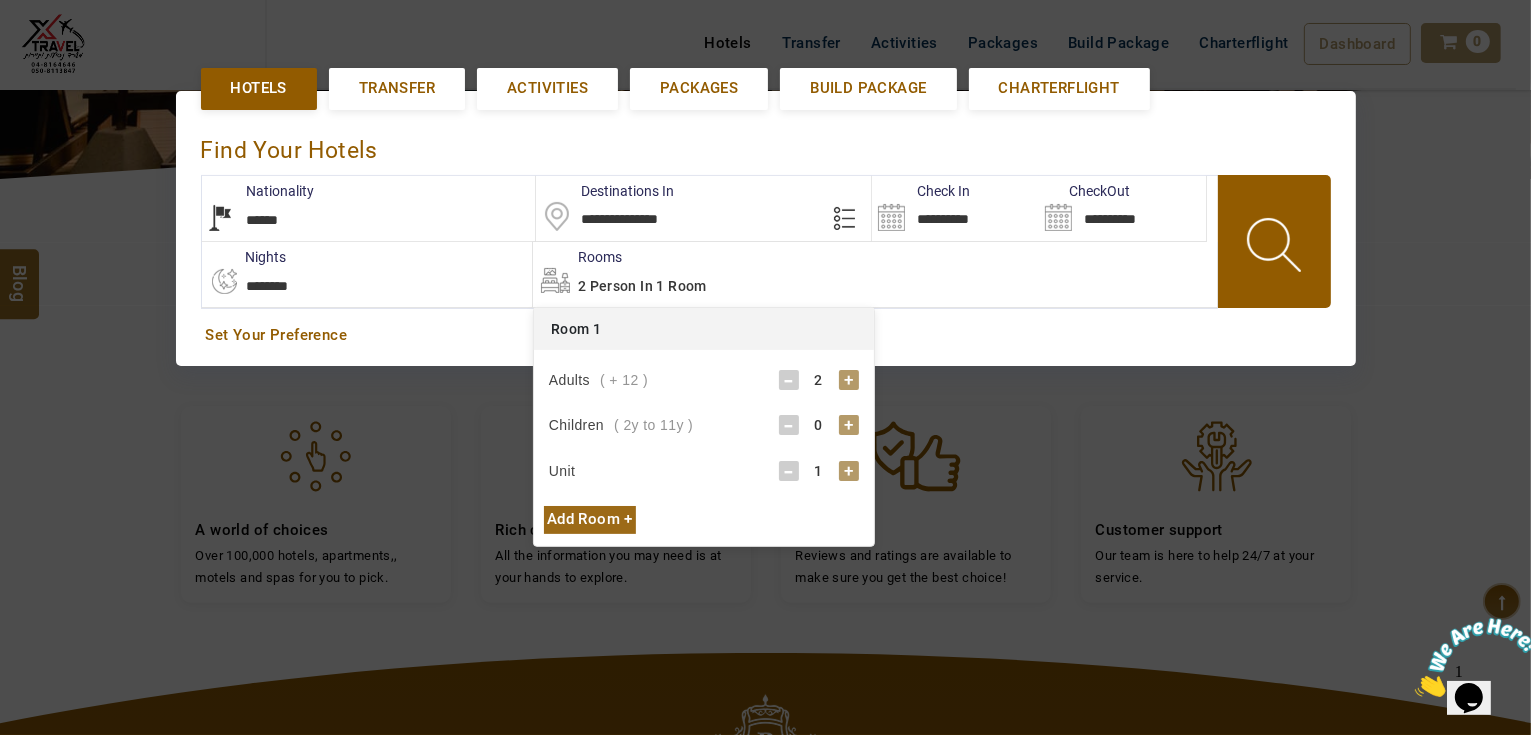 click on "+" at bounding box center [849, 425] 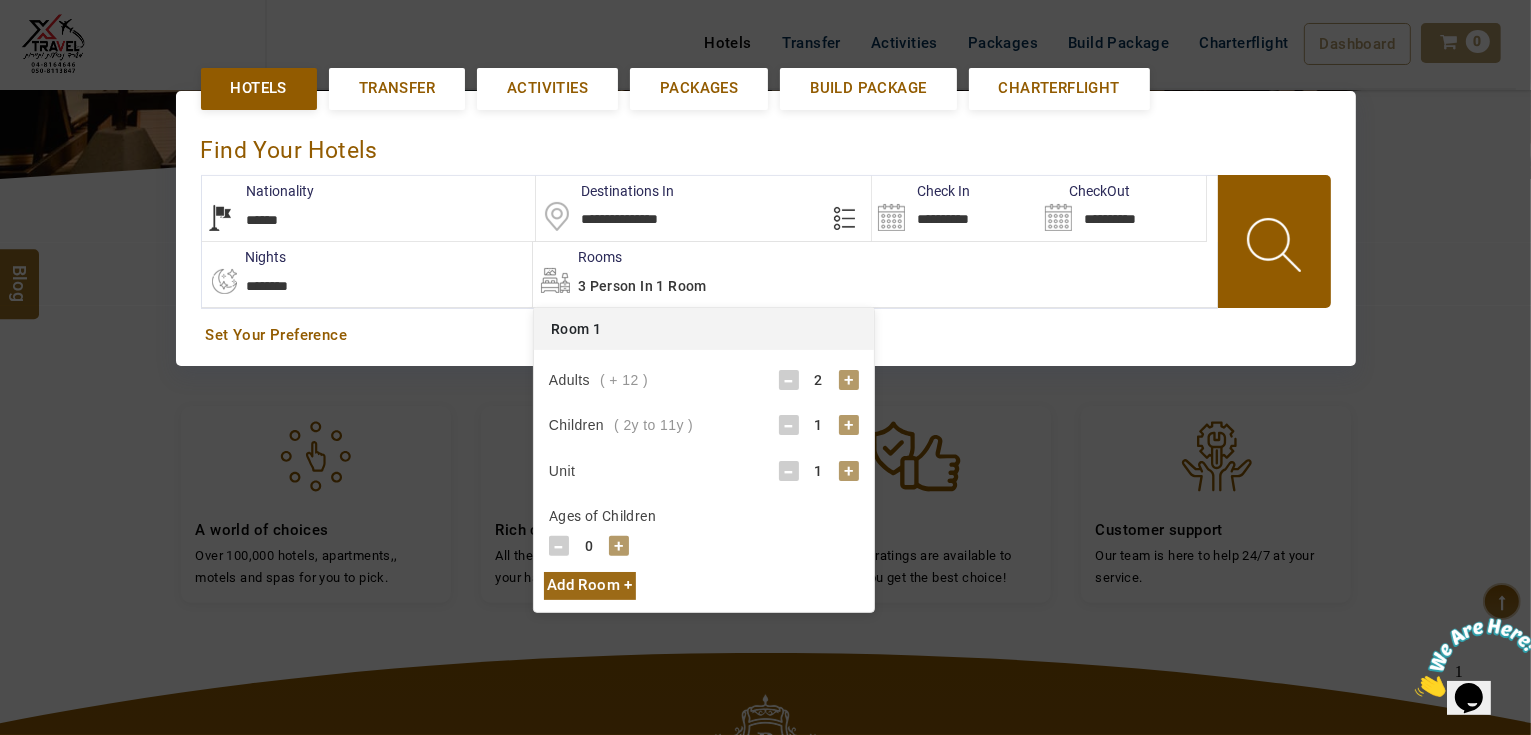 click on "Ages of Children - 0 + - 0 + - 0 + - 0 +" at bounding box center (704, 529) 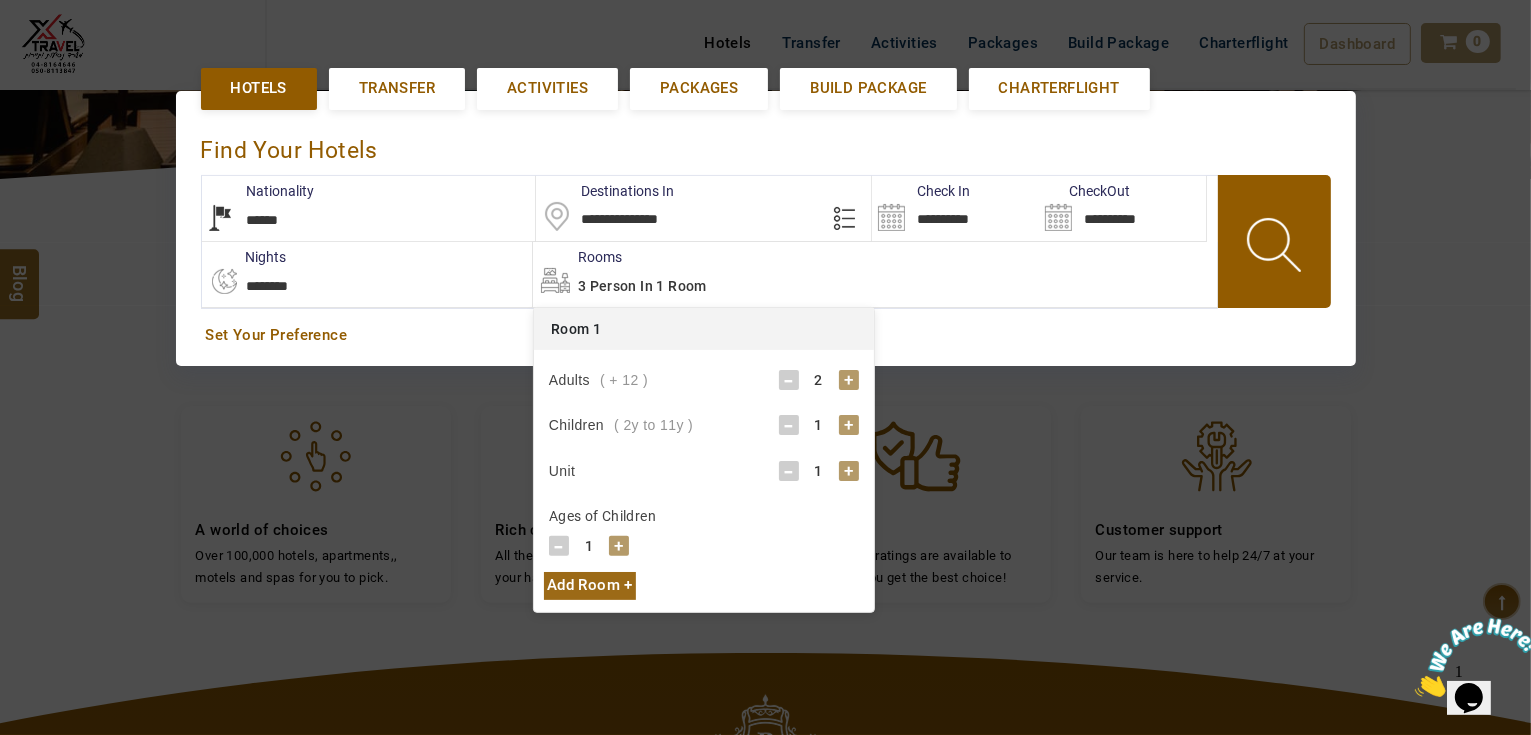 click on "+" at bounding box center [619, 546] 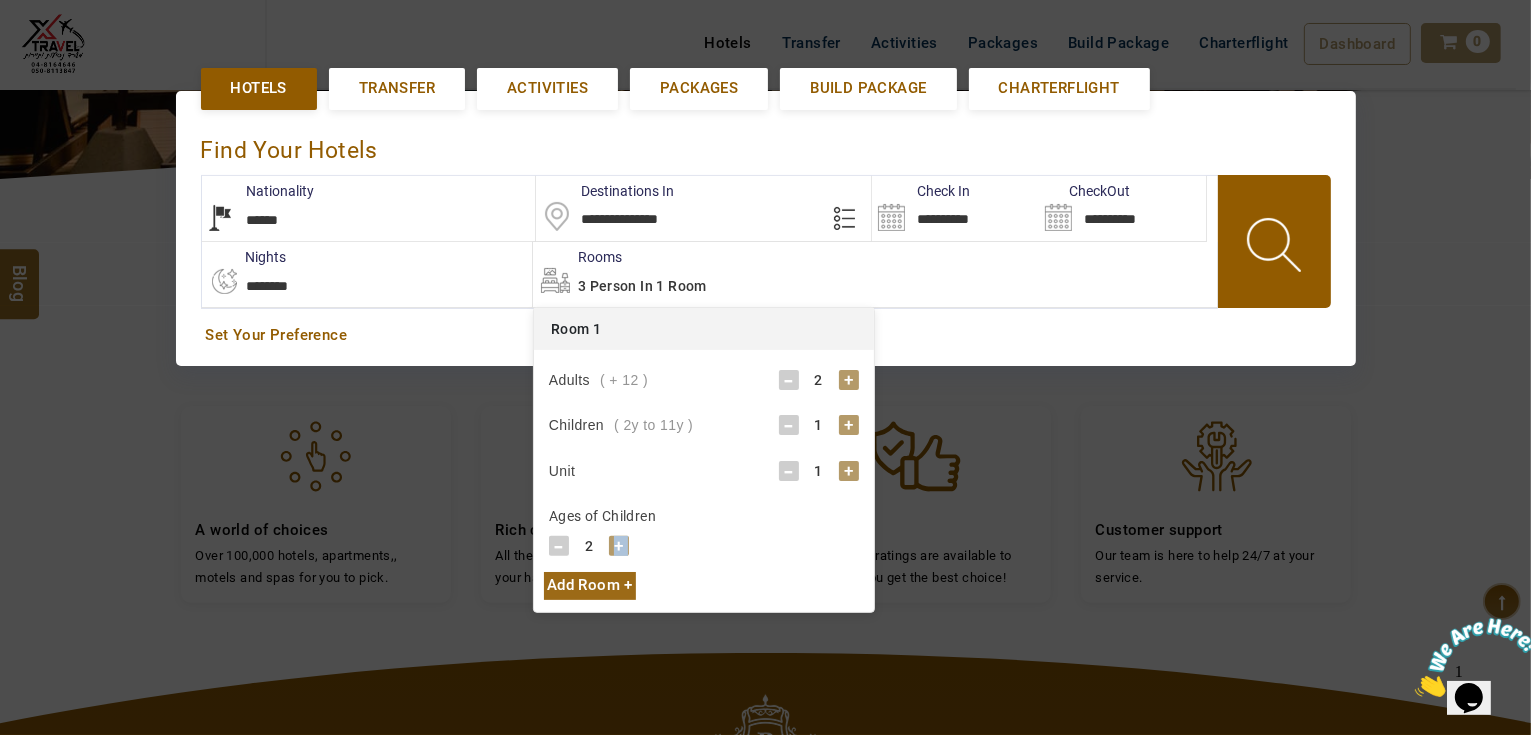 click on "+" at bounding box center [619, 546] 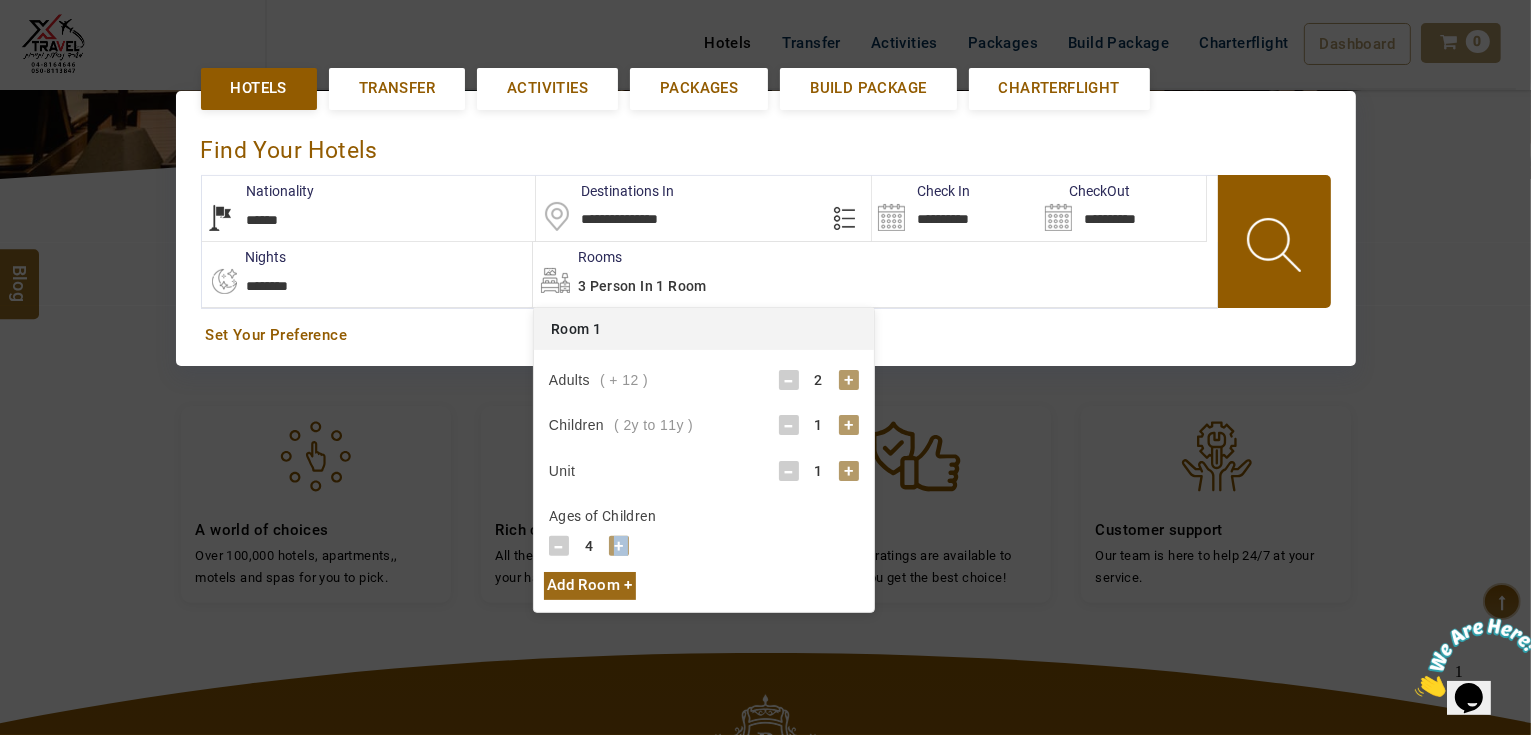 click at bounding box center (1276, 248) 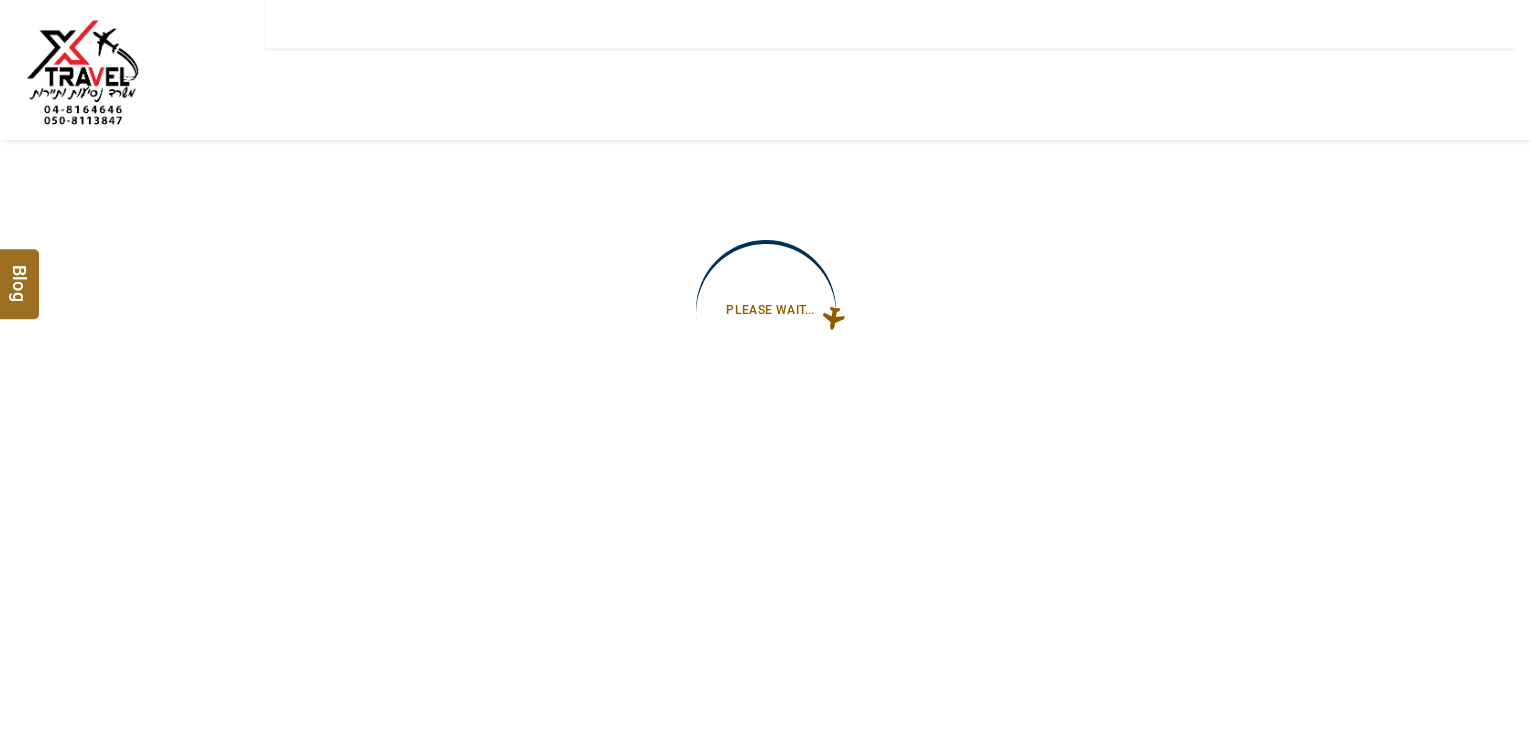 scroll, scrollTop: 0, scrollLeft: 0, axis: both 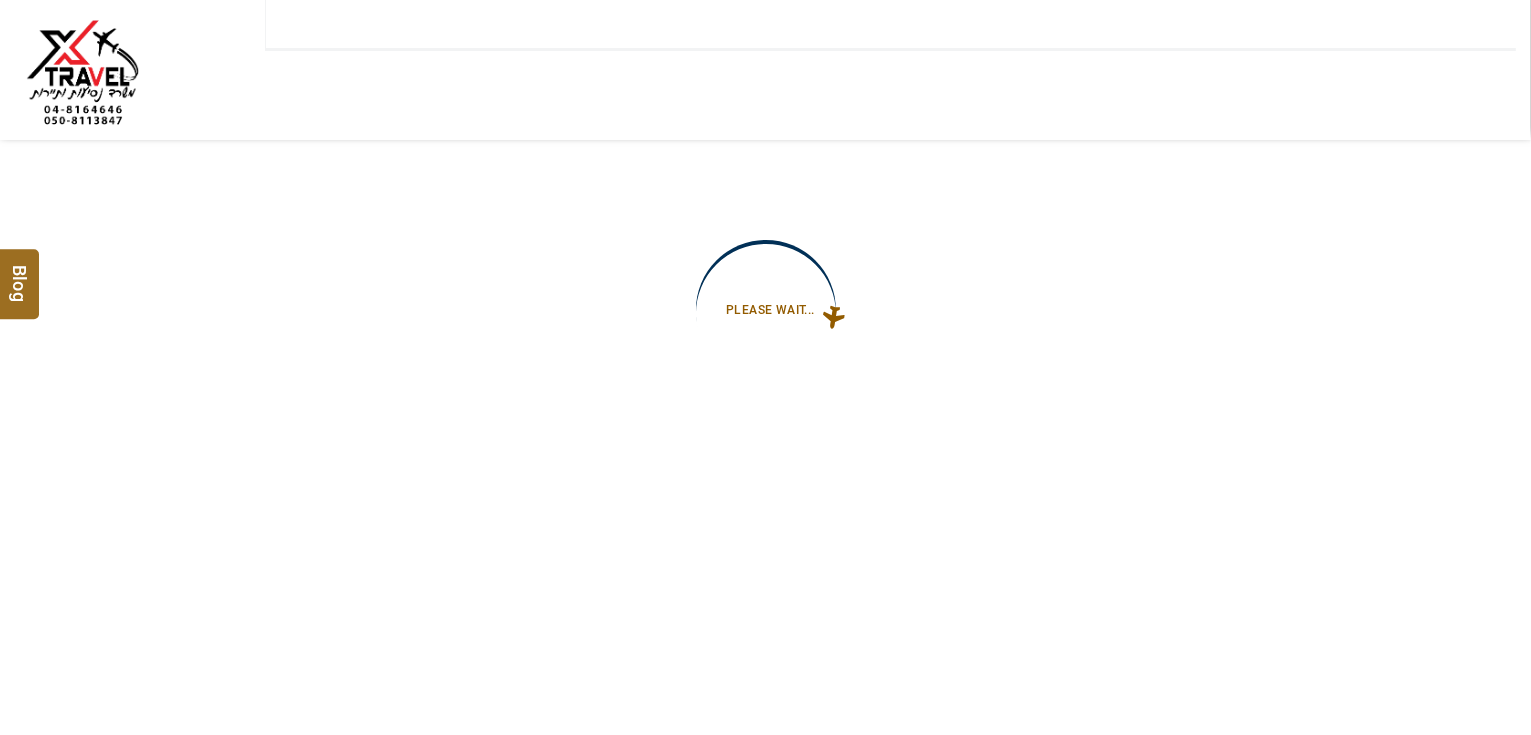 type on "**********" 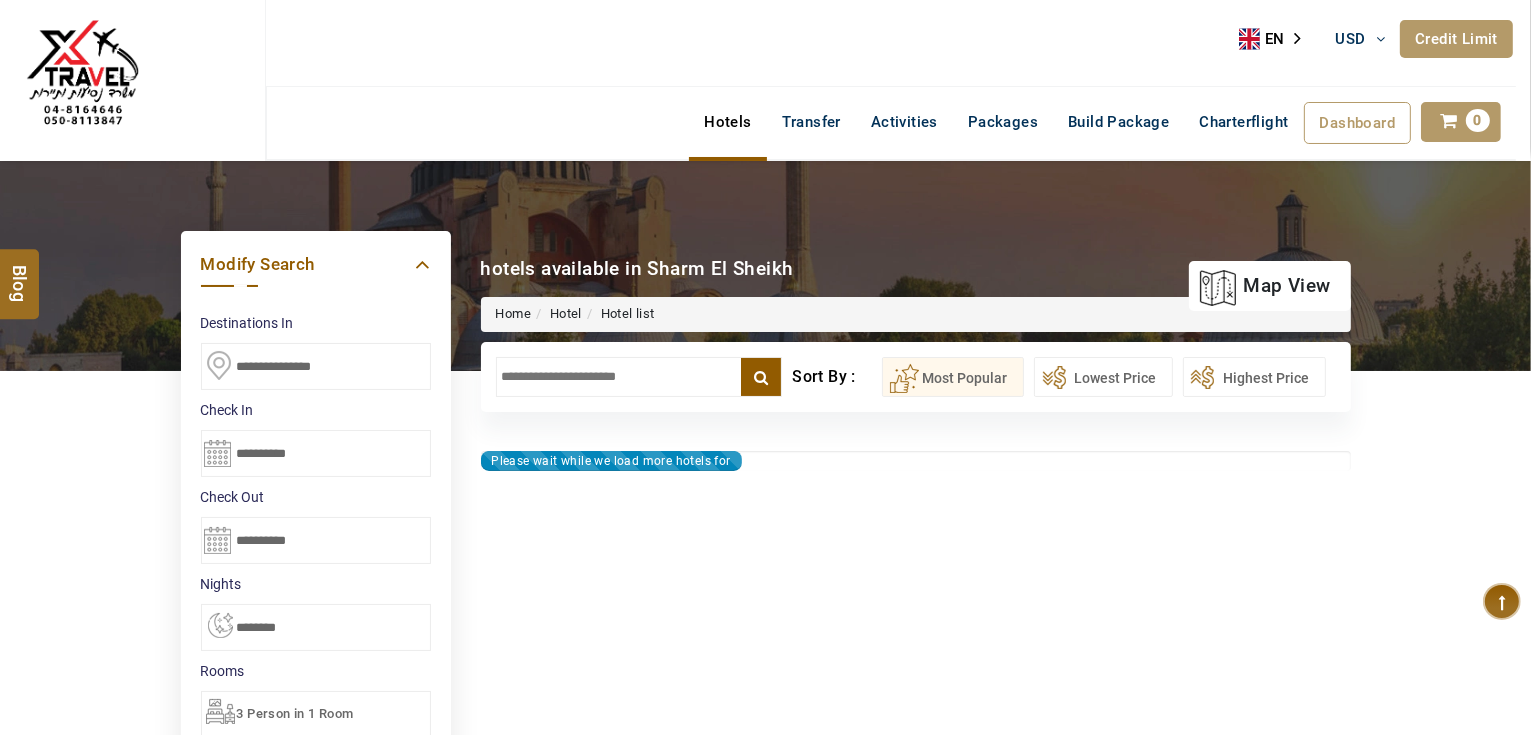 type on "**********" 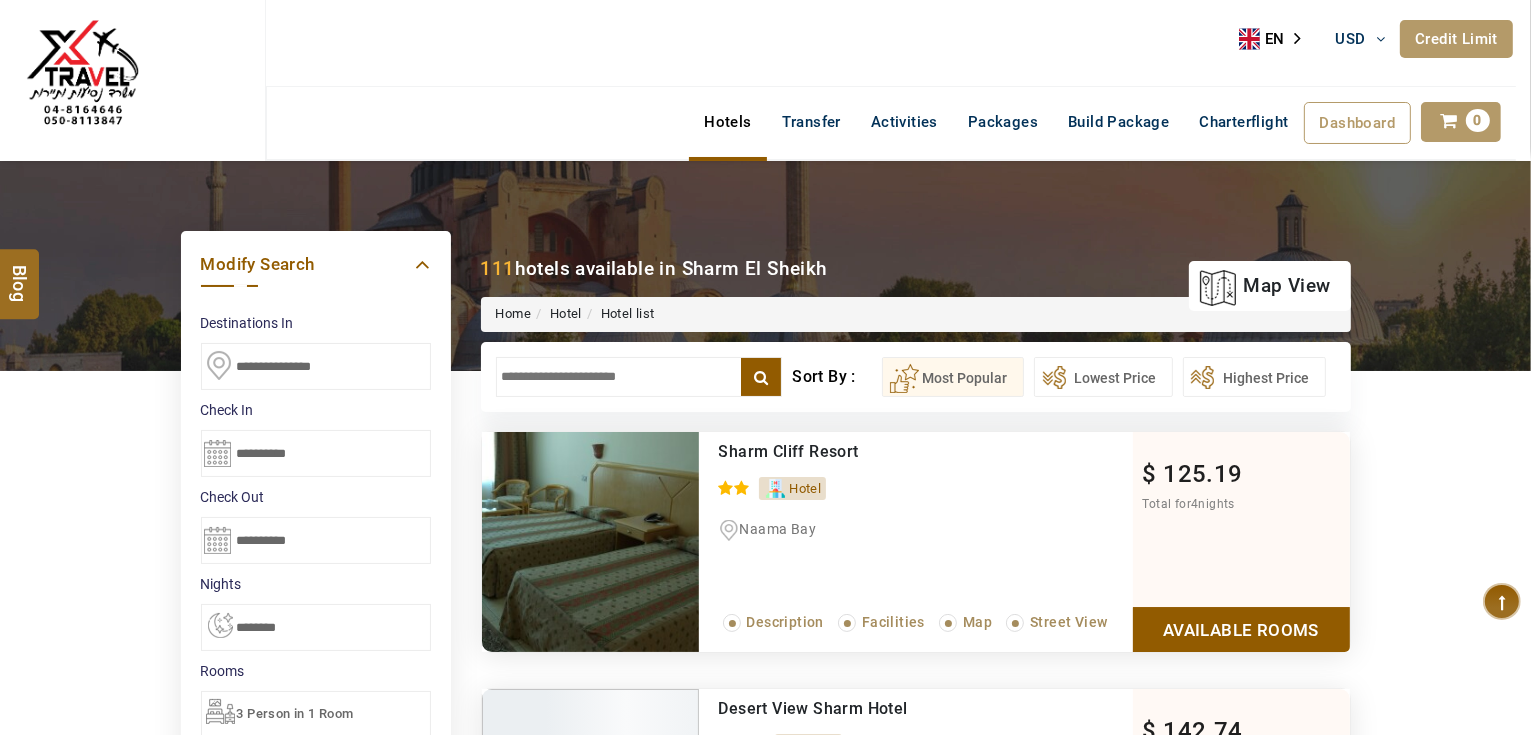 click at bounding box center [639, 377] 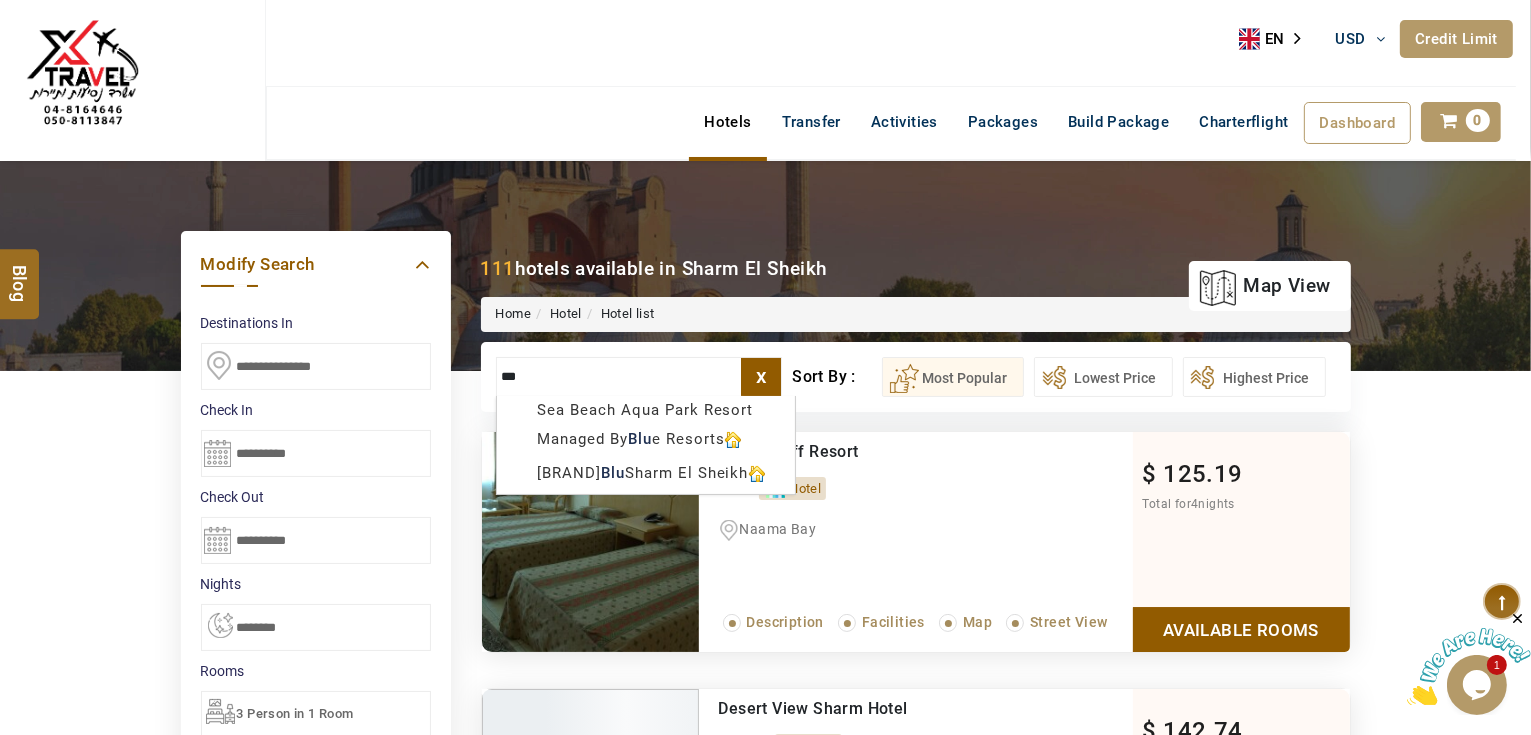 scroll, scrollTop: 0, scrollLeft: 0, axis: both 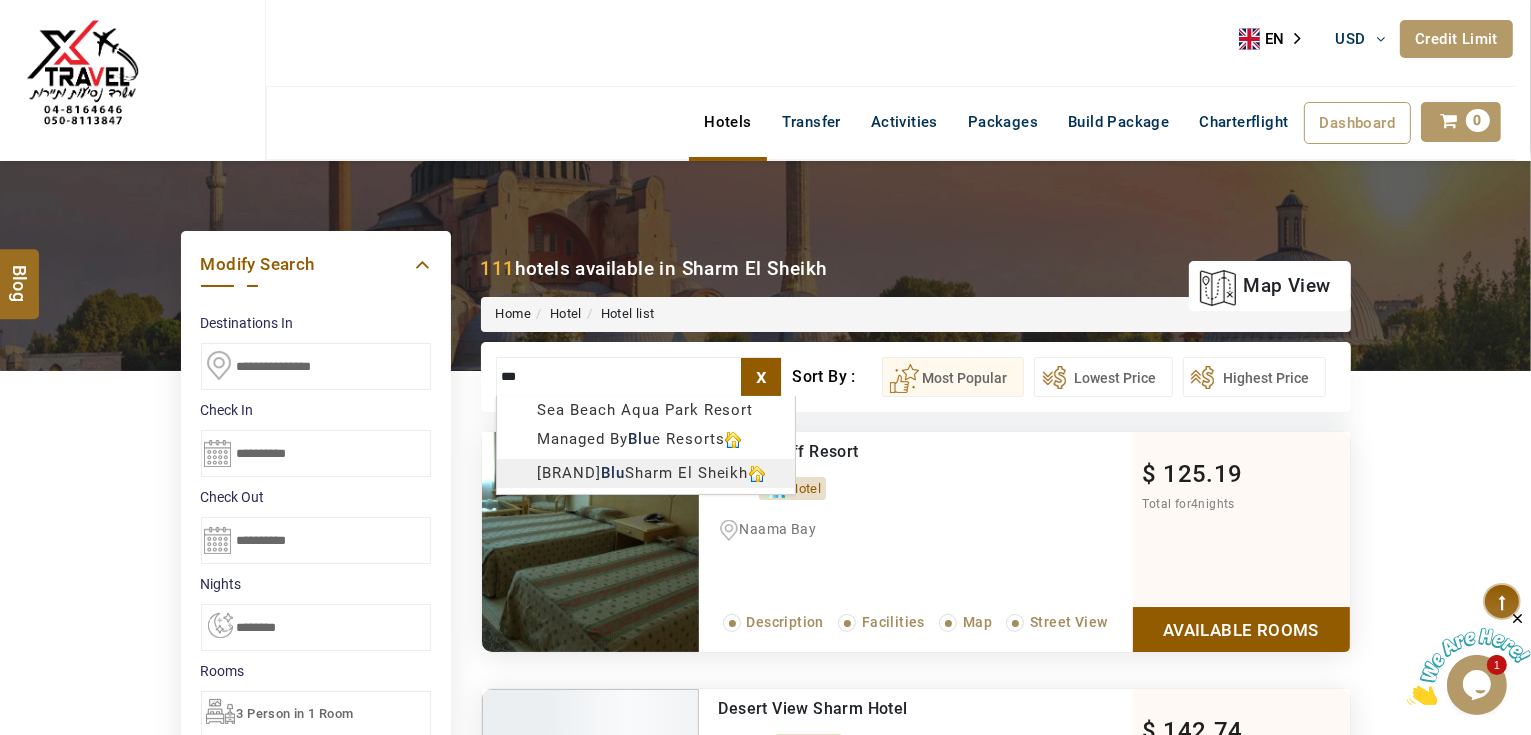 click on "AHMAD JINDAWY USD AED  AED EUR  € USD  $ INR  ₹ THB  ฿ IDR  Rp BHD  BHD TRY  ₺ Credit Limit EN HE AR ES PT ZH Helpline
+971 55 344 0168 Register Now +971 55 344 0168 info@royallineholidays.com About Us What we Offer Blog Why Us Contact Hotels  Transfer Activities Packages Build Package Charterflight Dashboard My Profile My Booking My Reports My Quotation Sign Out 0 Points Redeem Now To Redeem 37092  Points Future Points  2721   Points Credit Limit Credit Limit USD 30000.00 70% Complete Used USD 10044.54 Available USD 19955.46 Setting  Looks like you haven't added anything to your cart yet Countinue Shopping ******* ****** Please Wait.. Blog demo
Remember me Forgot
password? LOG IN Don't have an account?   Register Now My Booking View/ Print/Cancel Your Booking without Signing in Submit Applying Filters...... Hotels For You Will Be Loading Soon demo
In A Few Moment, You Will Be Celebrating Best Hotel options galore ! Check In   CheckOut Rooms Rooms Please Wait X" at bounding box center [765, 1137] 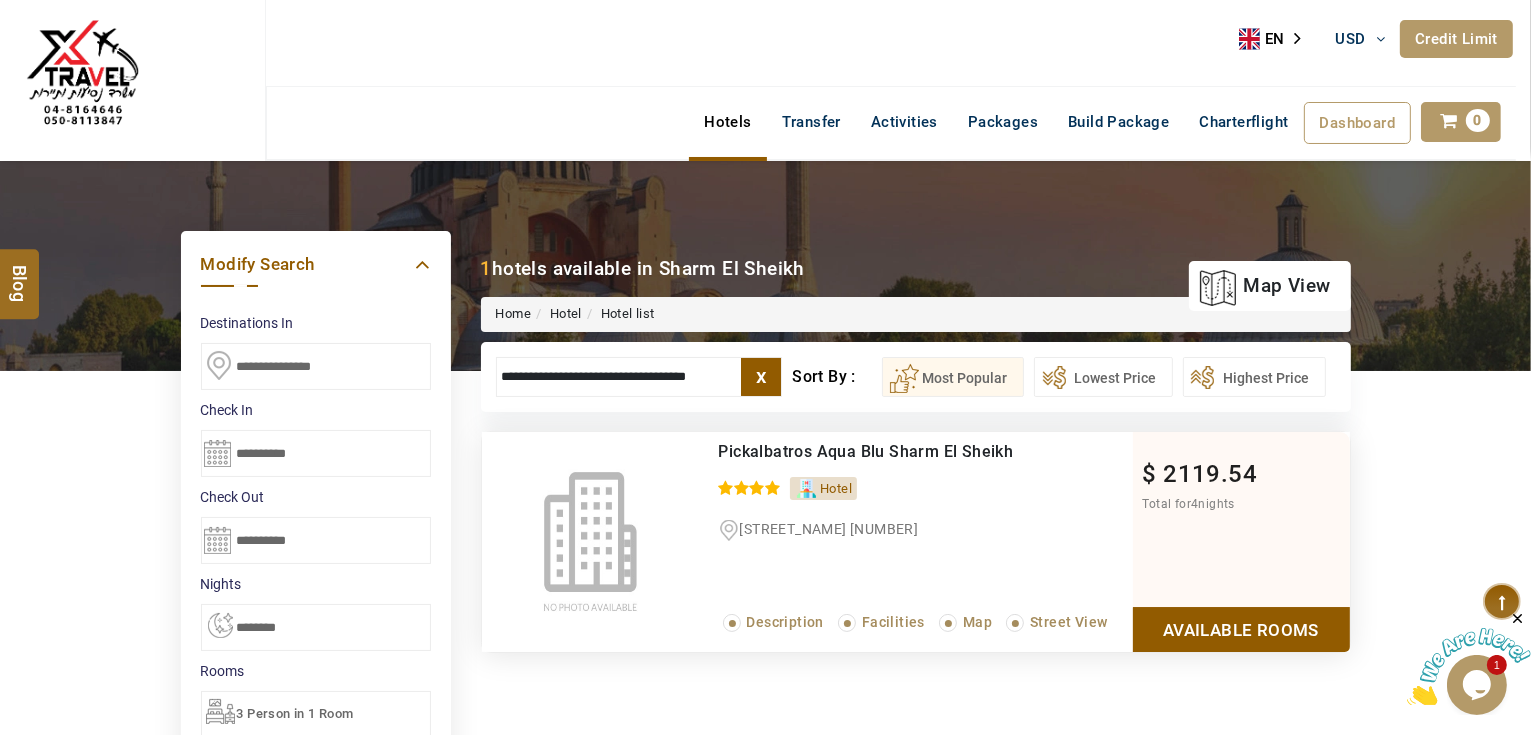 type on "**********" 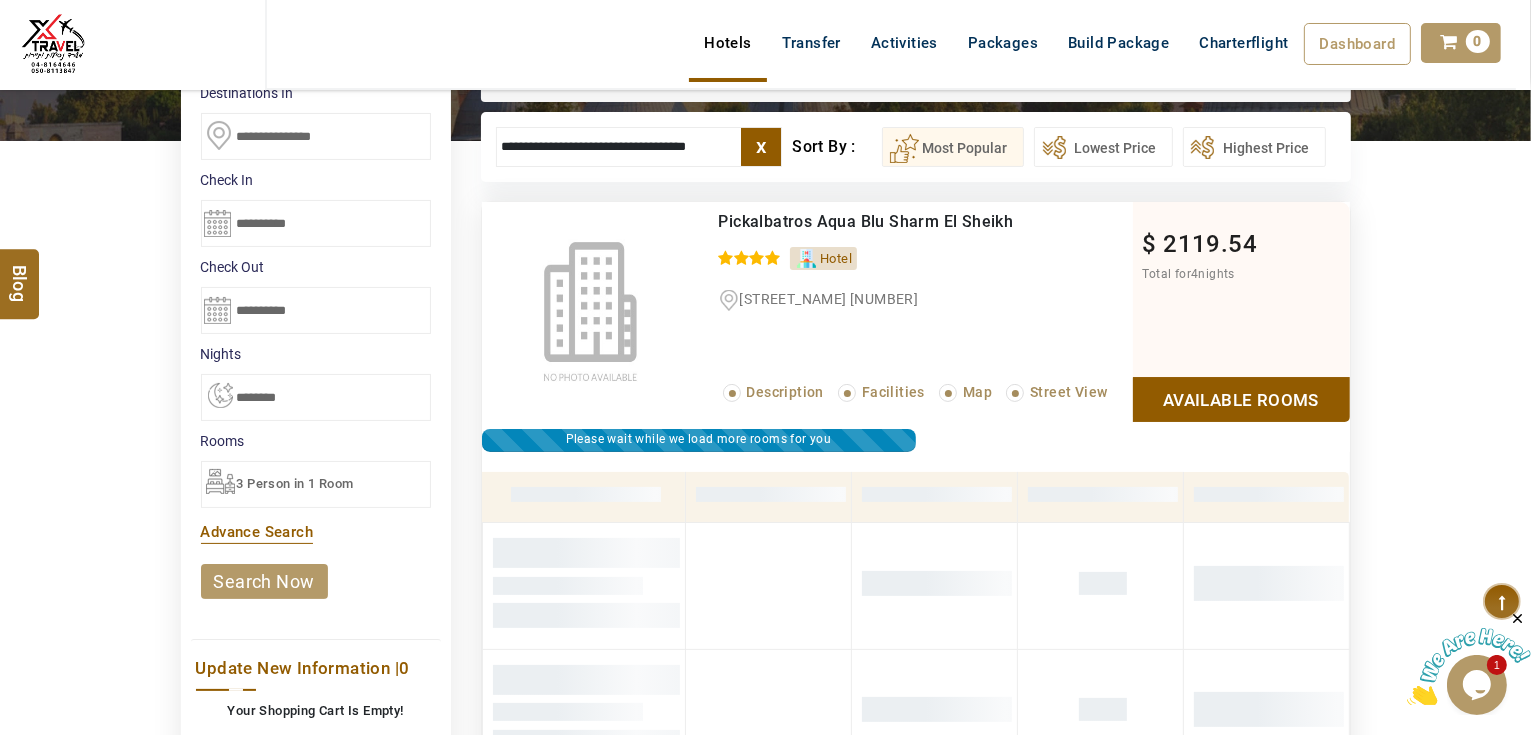 scroll, scrollTop: 220, scrollLeft: 0, axis: vertical 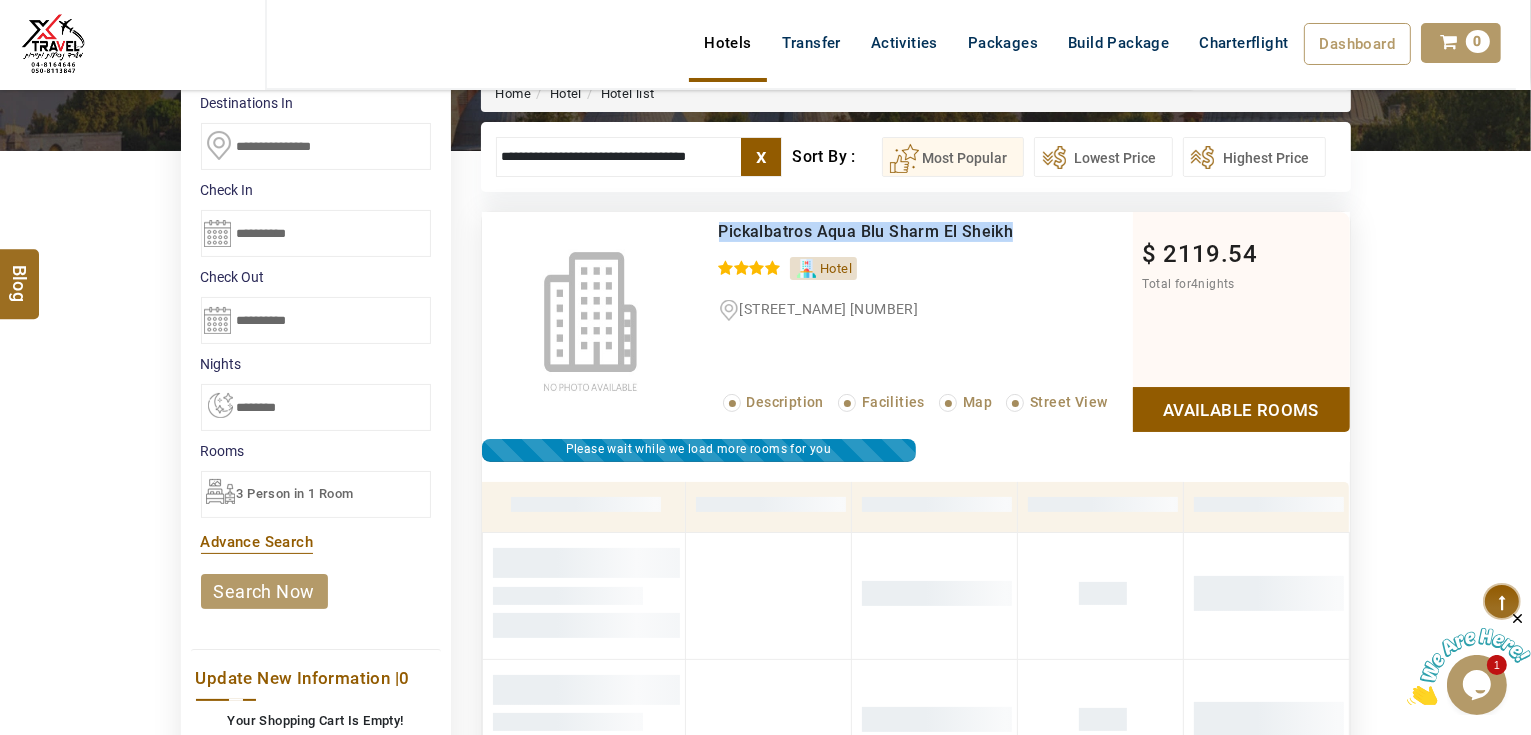 drag, startPoint x: 712, startPoint y: 230, endPoint x: 1016, endPoint y: 228, distance: 304.0066 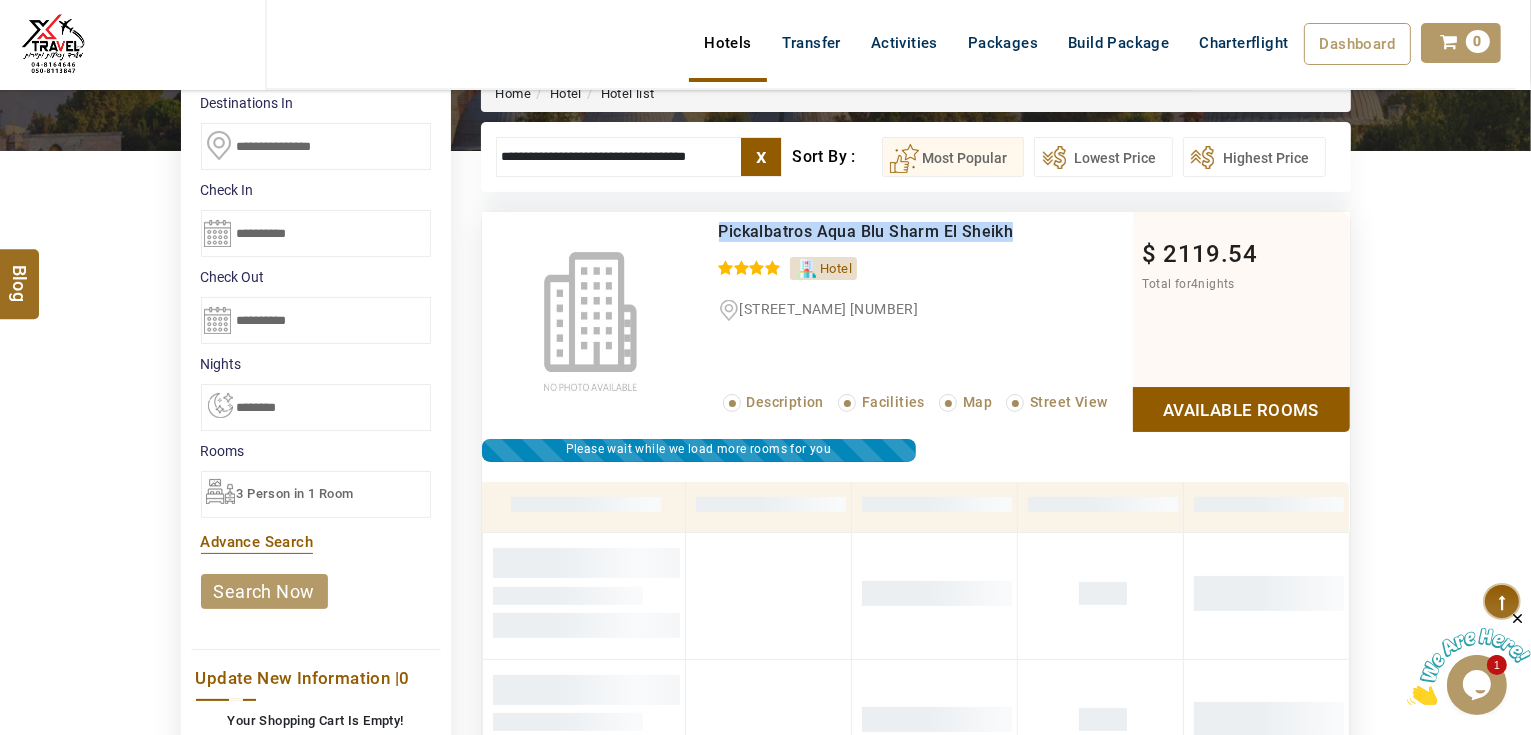 copy on "Pickalbatros Aqua Blu Sharm El Sheikh" 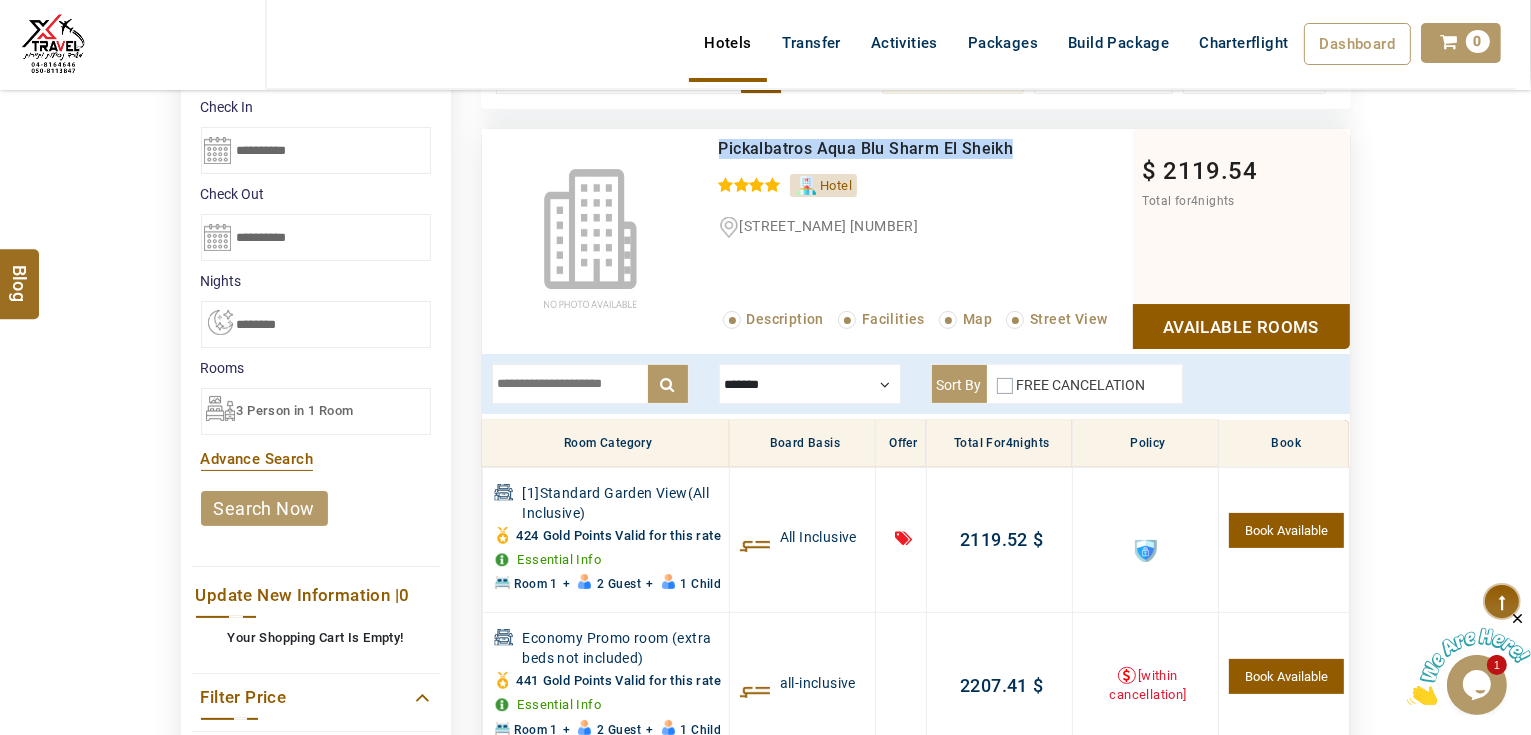 scroll, scrollTop: 380, scrollLeft: 0, axis: vertical 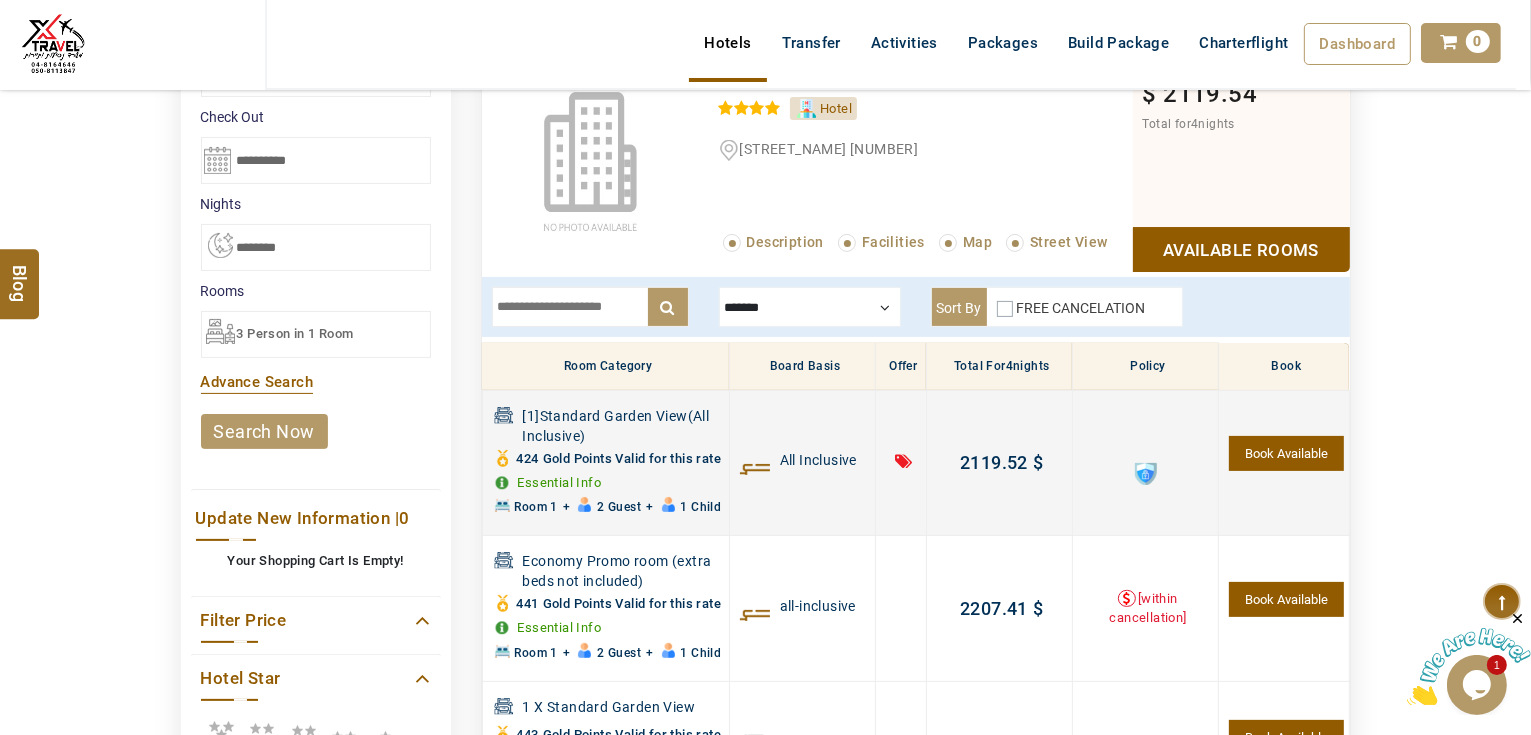 click at bounding box center [1146, 474] 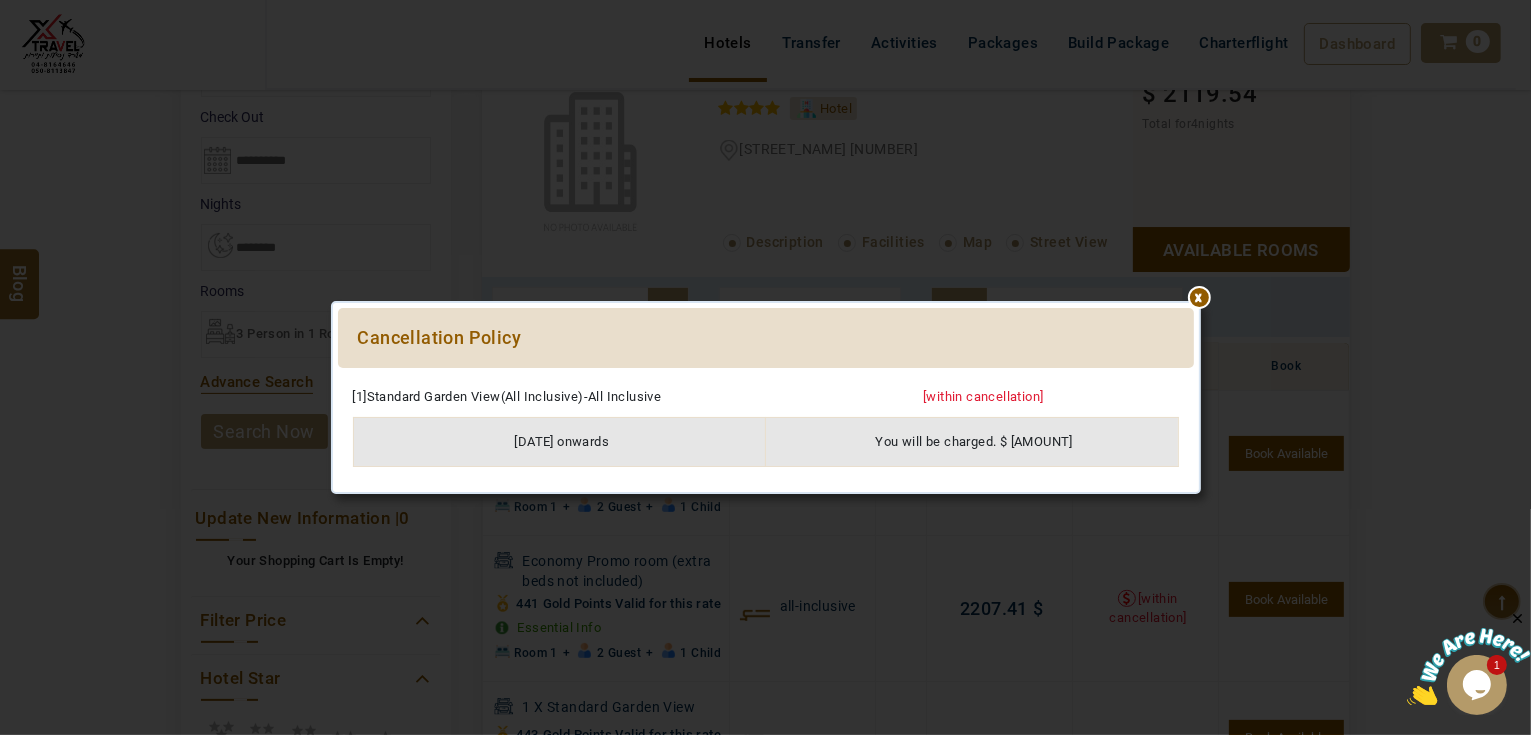 click at bounding box center [766, 378] 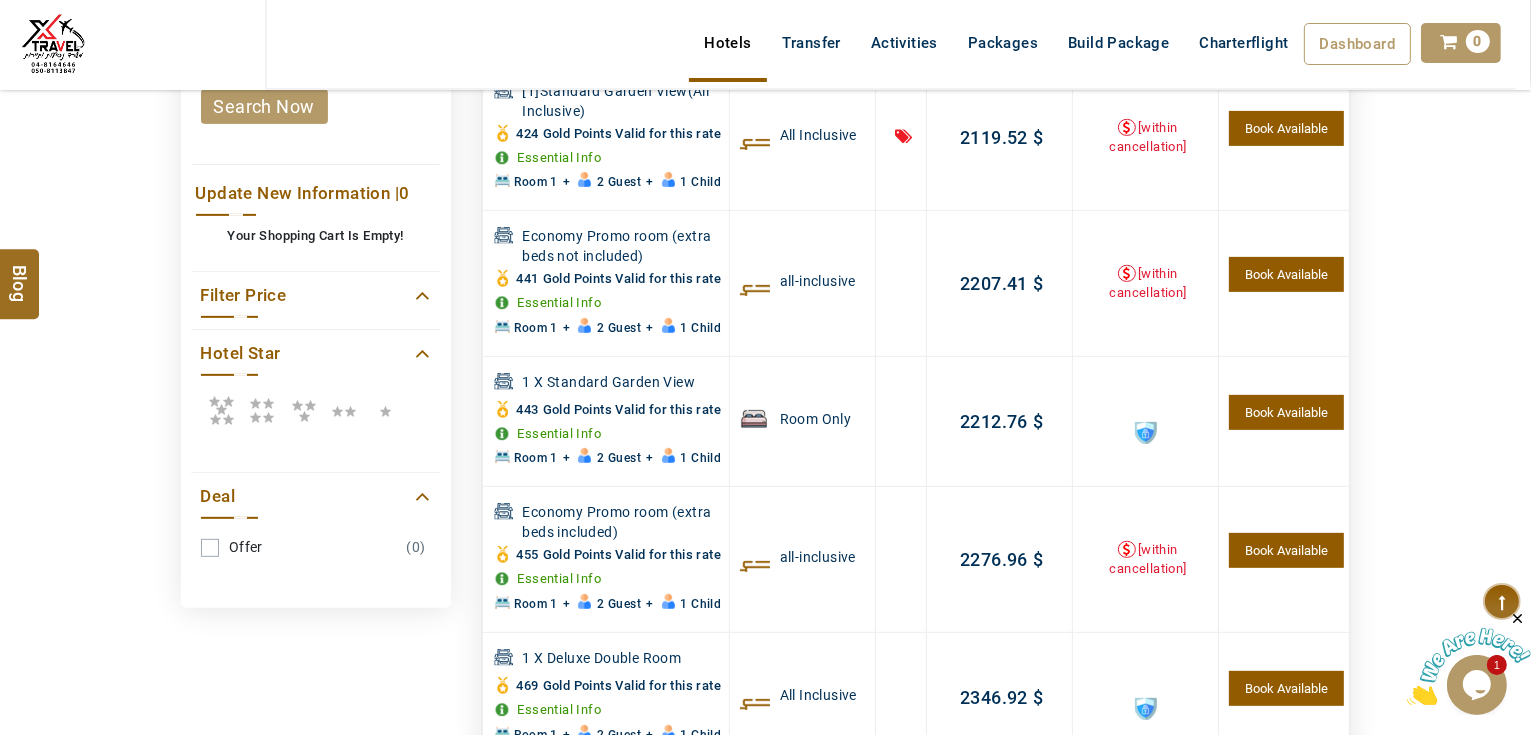 scroll, scrollTop: 540, scrollLeft: 0, axis: vertical 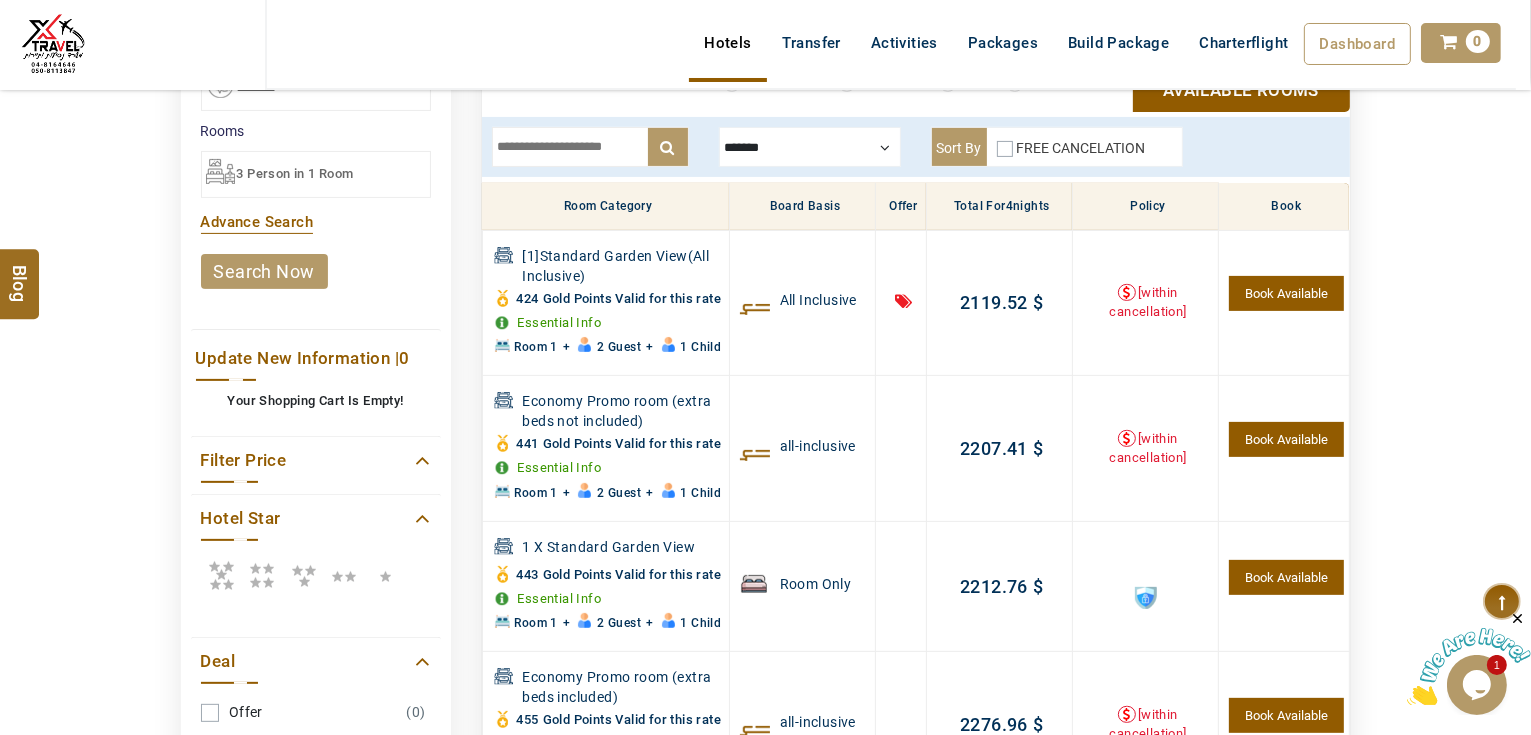 click on "AHMAD JINDAWY USD AED  AED EUR  € USD  $ INR  ₹ THB  ฿ IDR  Rp BHD  BHD TRY  ₺ Credit Limit EN HE AR ES PT ZH Helpline
+971 55 344 0168 Register Now +971 55 344 0168 info@royallineholidays.com About Us What we Offer Blog Why Us Contact Hotels  Transfer Activities Packages Build Package Charterflight Dashboard My Profile My Booking My Reports My Quotation Sign Out 0 Points Redeem Now To Redeem 37092  Points Future Points  2721   Points Credit Limit Credit Limit USD 30000.00 70% Complete Used USD 10044.54 Available USD 19955.46 Setting" at bounding box center [765, 70] 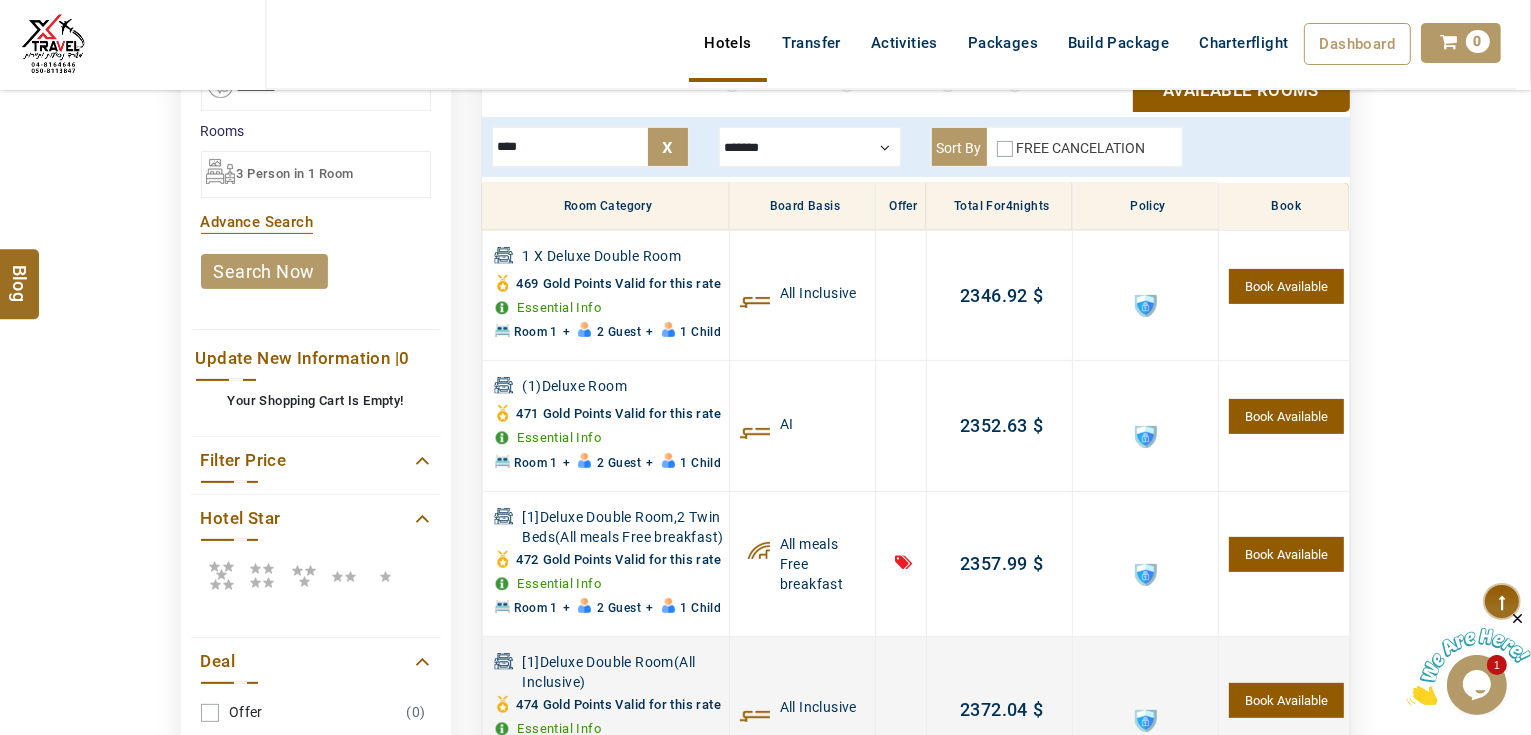 type on "****" 